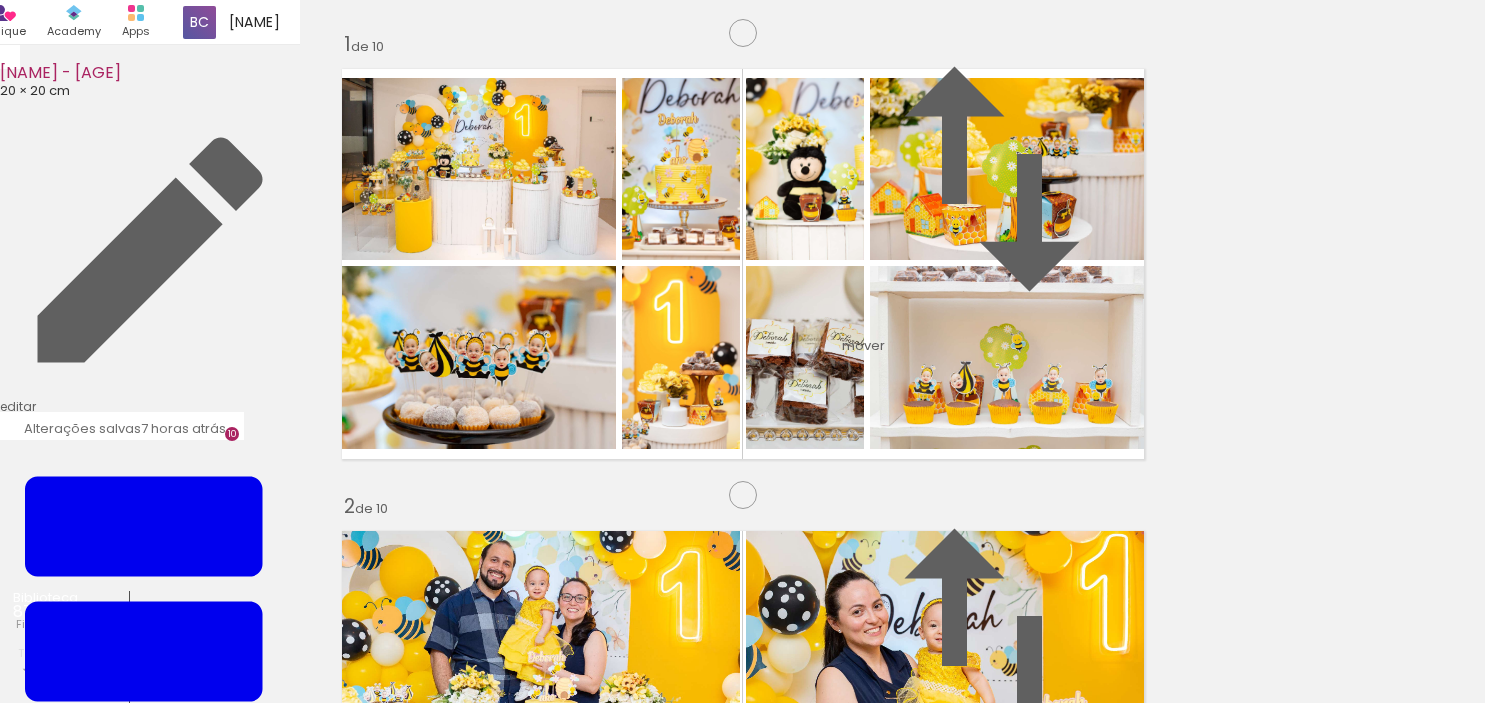 scroll, scrollTop: 0, scrollLeft: 0, axis: both 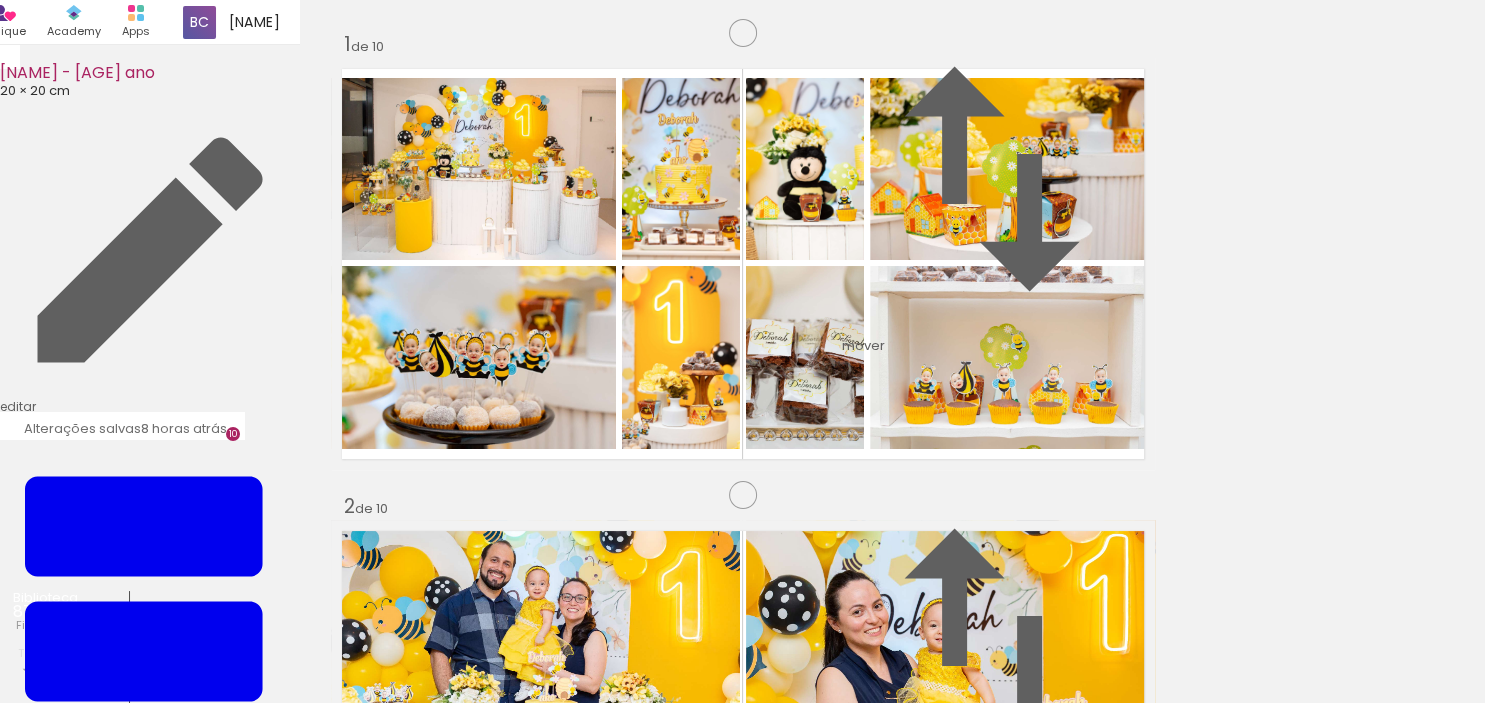 click on "Inserir lâmina 1  de 10  Inserir lâmina 2  de 10  Inserir lâmina 3  de 10  Inserir lâmina 4  de 10  Inserir lâmina 5  de 10  Inserir lâmina 6  de 10  Inserir lâmina 7  de 10  Inserir lâmina 8  de 10  Inserir lâmina 9  de 10  Inserir lâmina 10  de 10" at bounding box center (742, 2548) 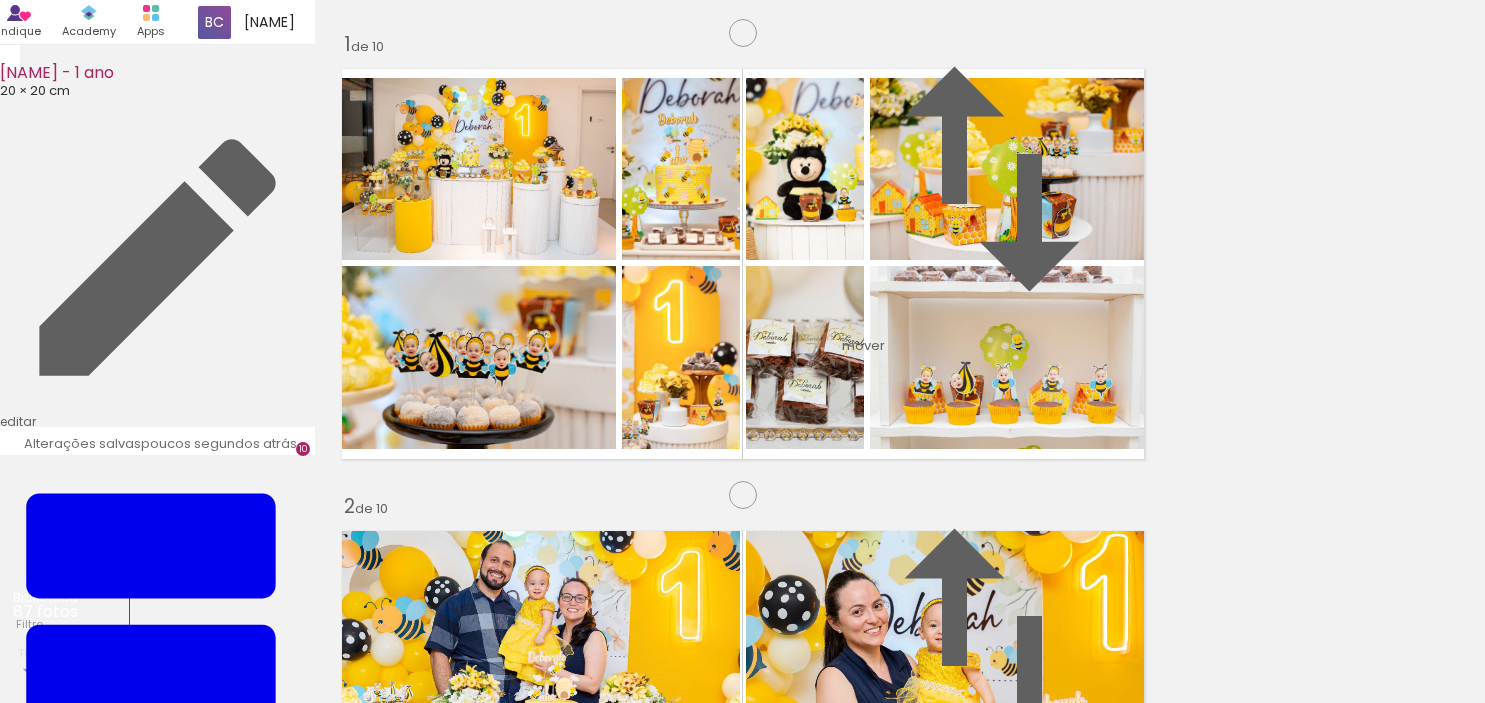 scroll, scrollTop: 0, scrollLeft: 0, axis: both 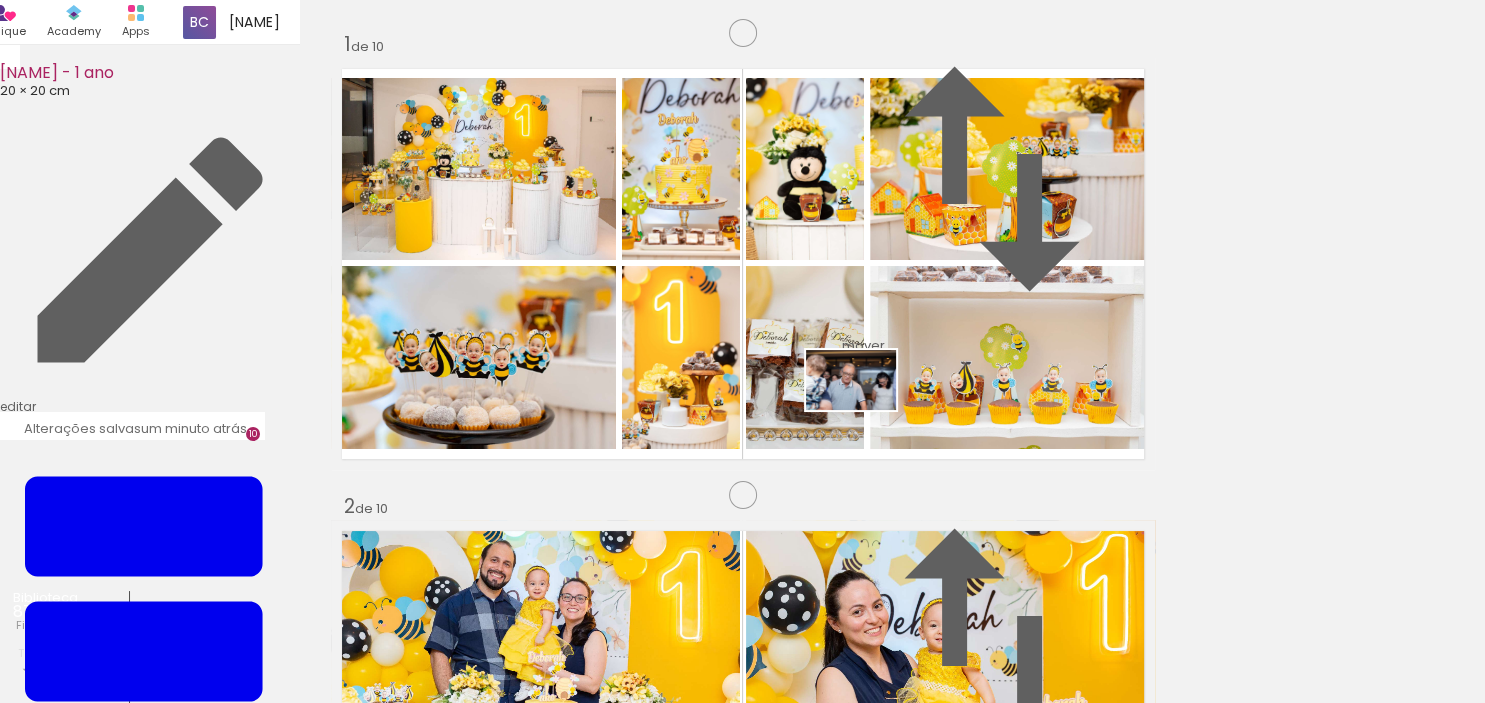 drag, startPoint x: 892, startPoint y: 662, endPoint x: 790, endPoint y: 657, distance: 102.122475 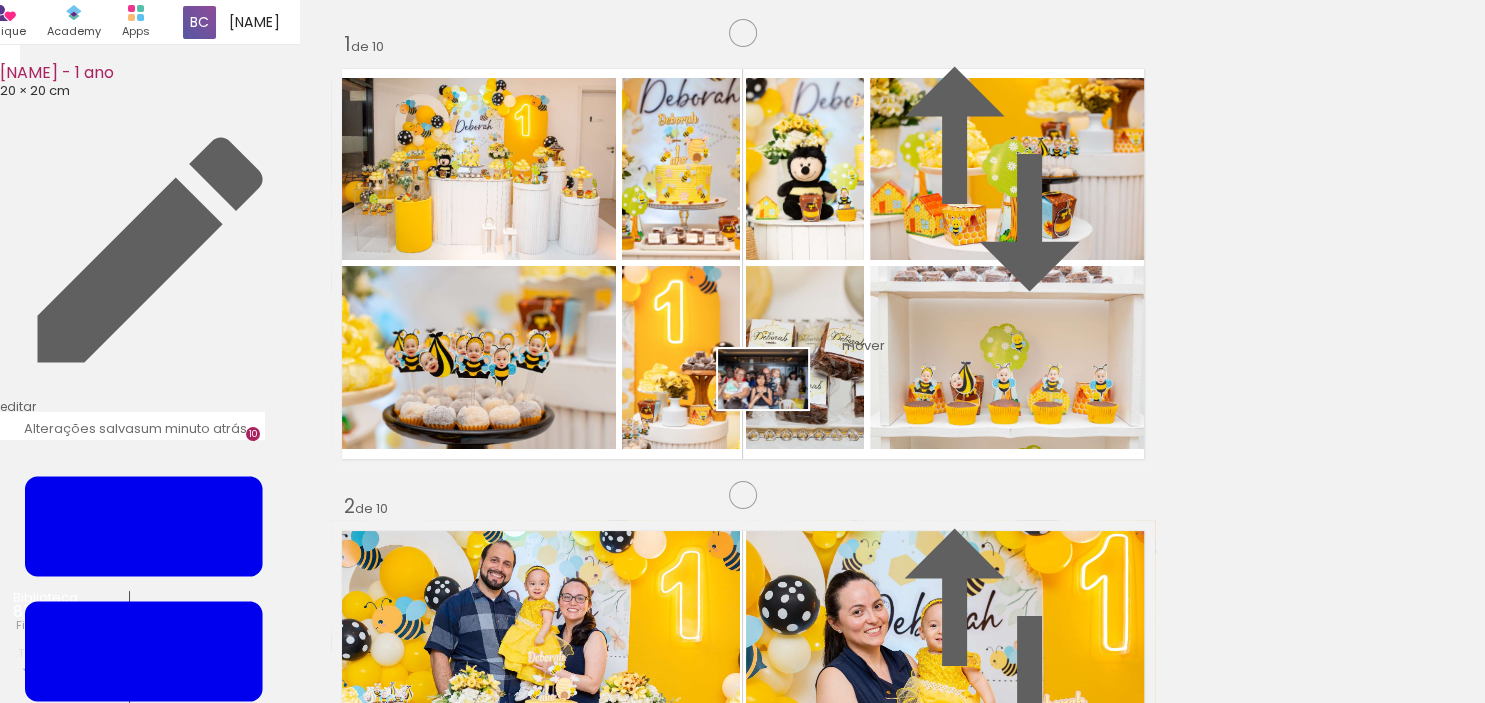 drag, startPoint x: 766, startPoint y: 662, endPoint x: 802, endPoint y: 482, distance: 183.5647 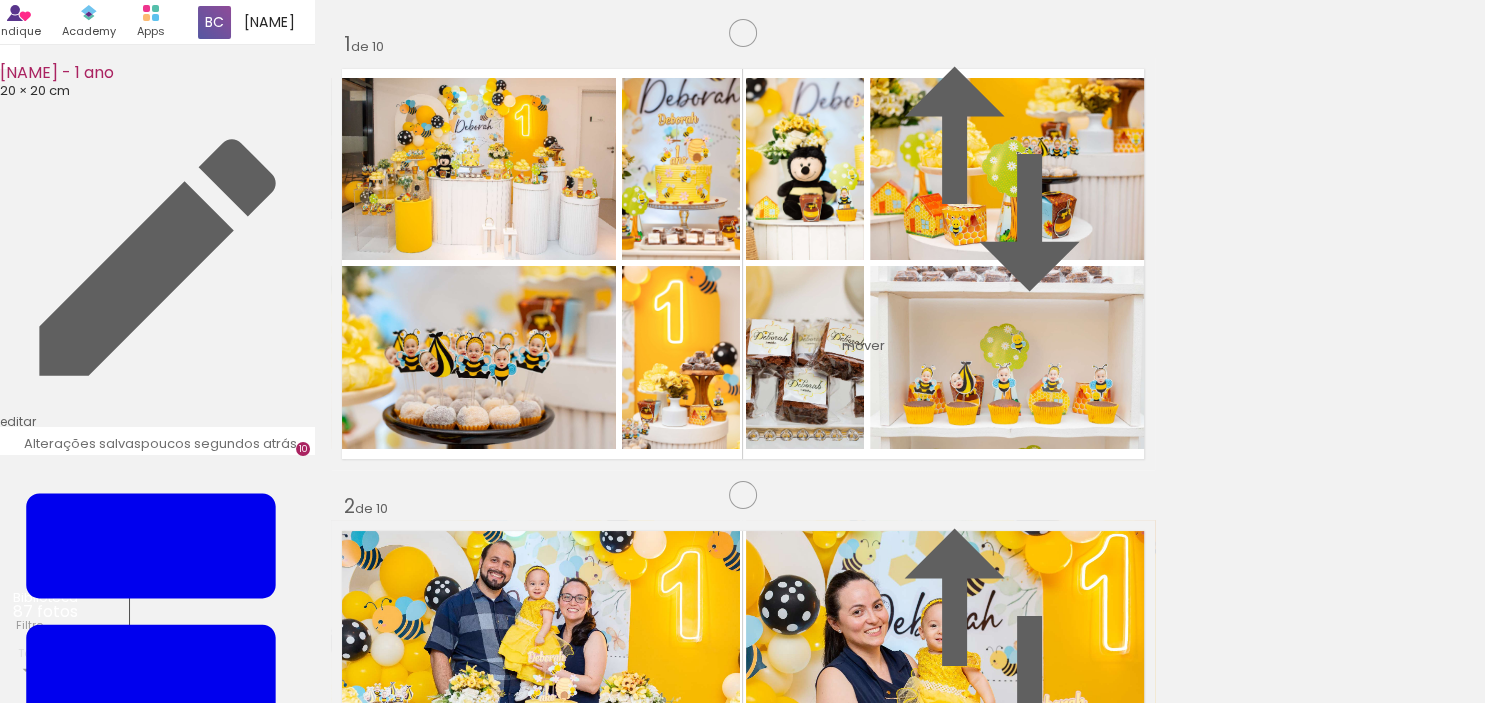 scroll, scrollTop: 4020, scrollLeft: 0, axis: vertical 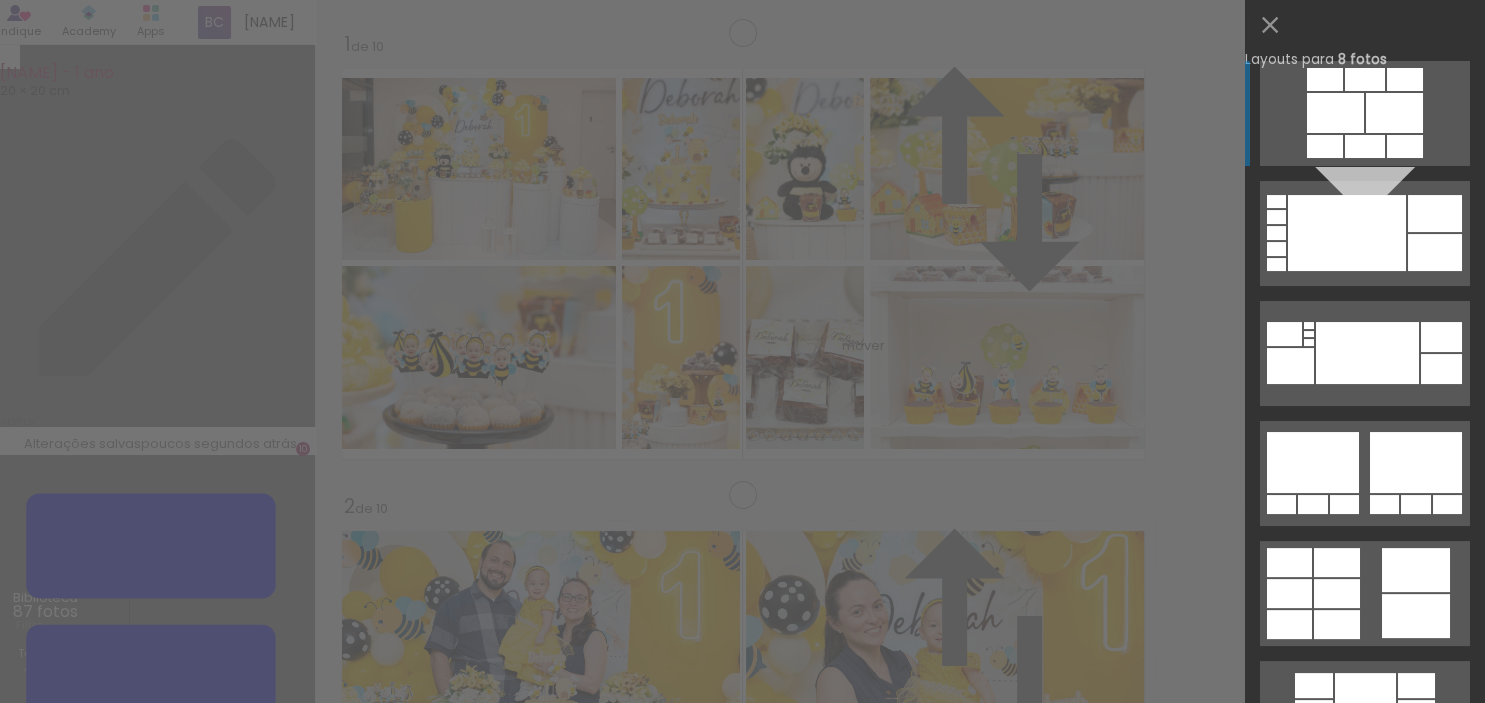 click on "Confirmar Cancelar" at bounding box center (742, 2545) 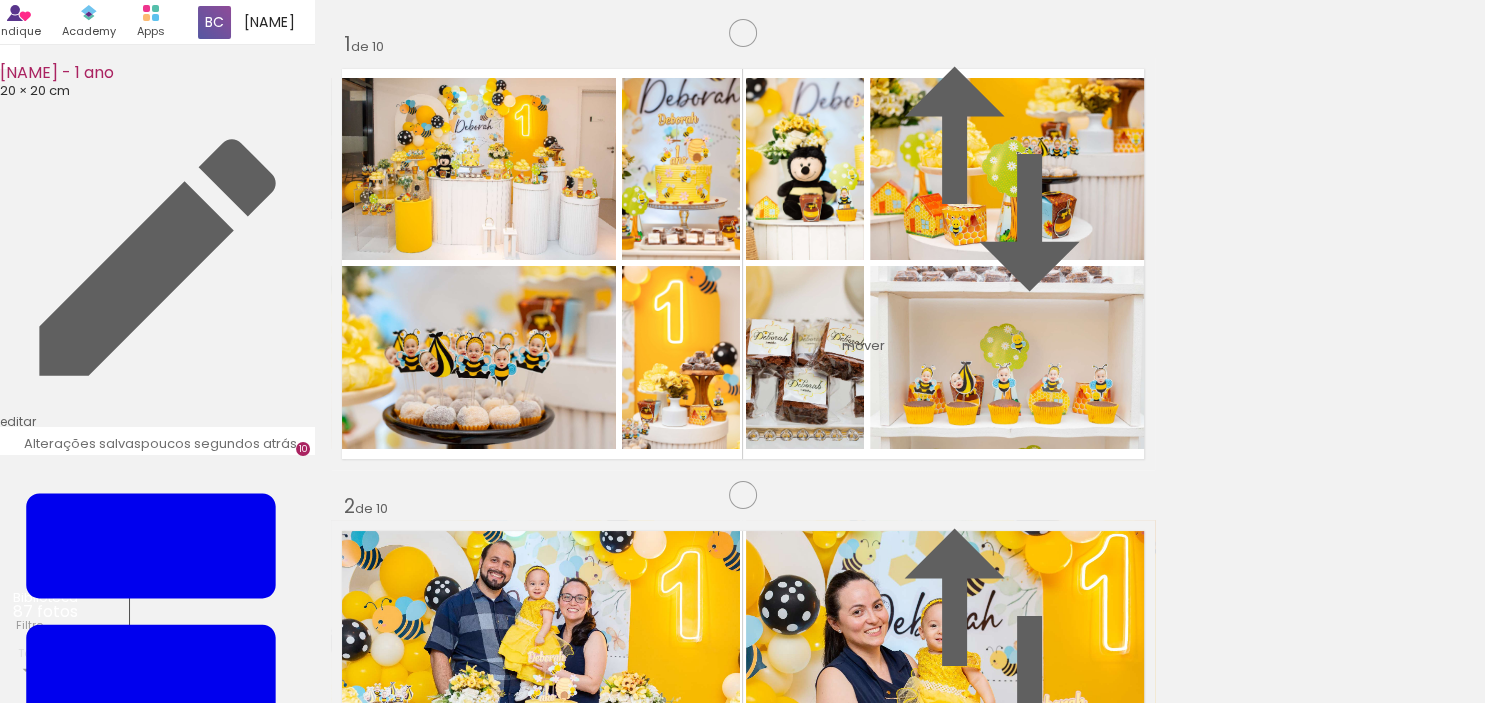 scroll, scrollTop: 3710, scrollLeft: 0, axis: vertical 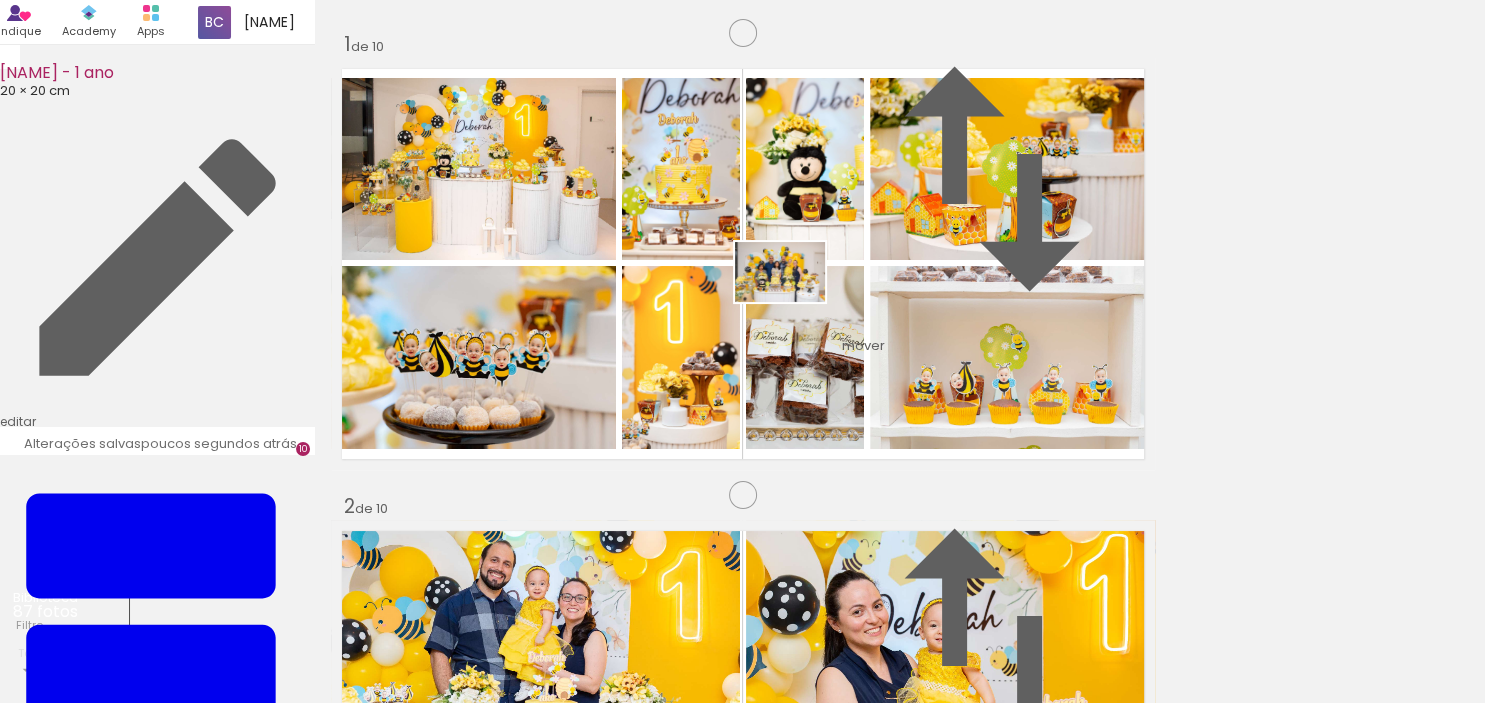 drag, startPoint x: 630, startPoint y: 655, endPoint x: 800, endPoint y: 317, distance: 378.34375 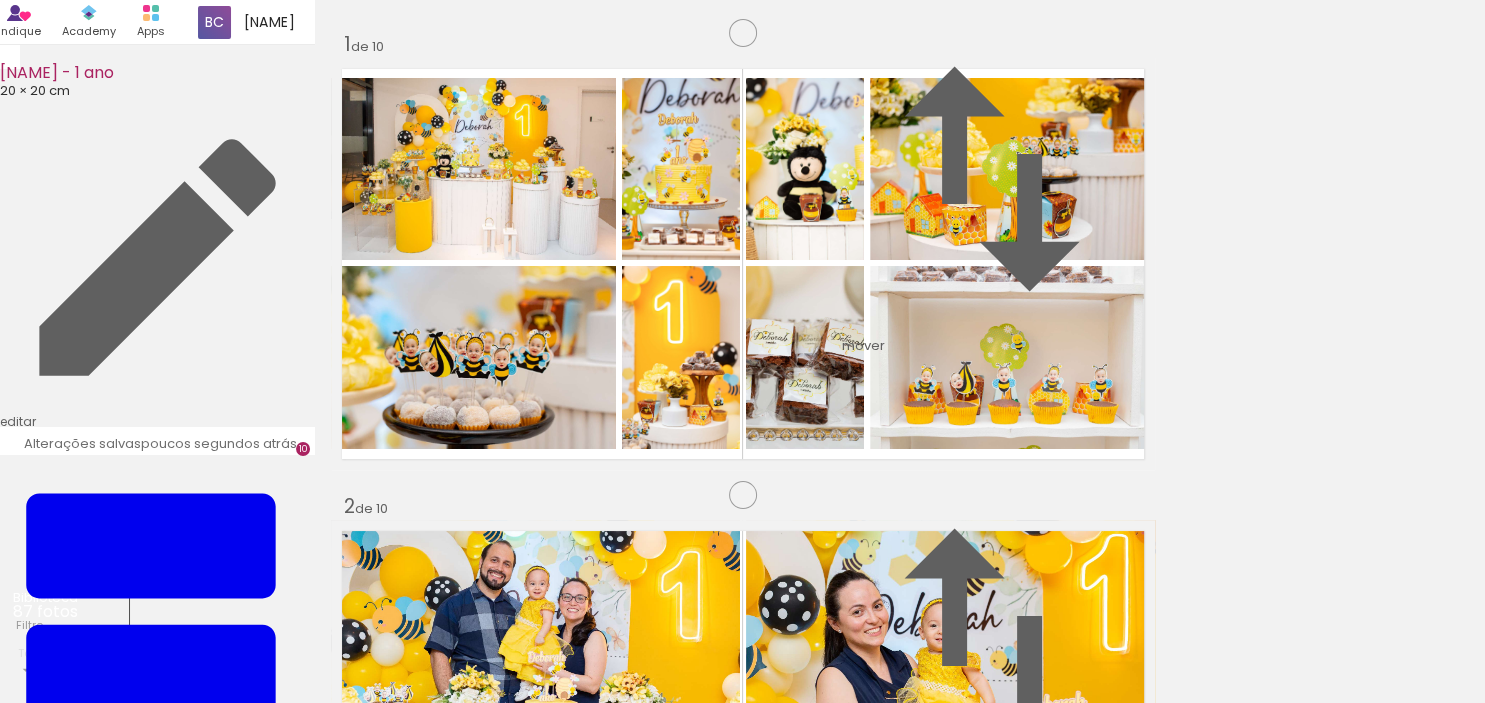 scroll, scrollTop: 4308, scrollLeft: 0, axis: vertical 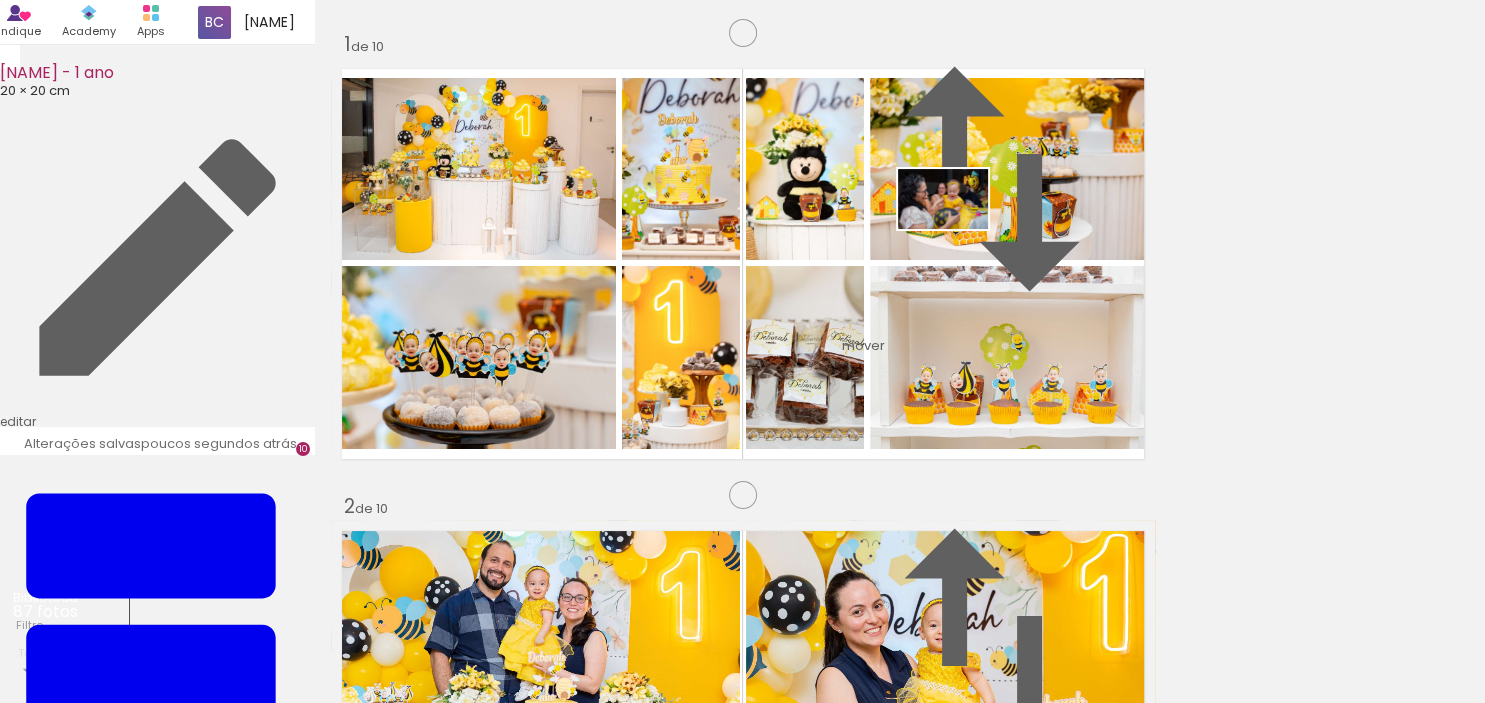 drag, startPoint x: 886, startPoint y: 614, endPoint x: 958, endPoint y: 229, distance: 391.67462 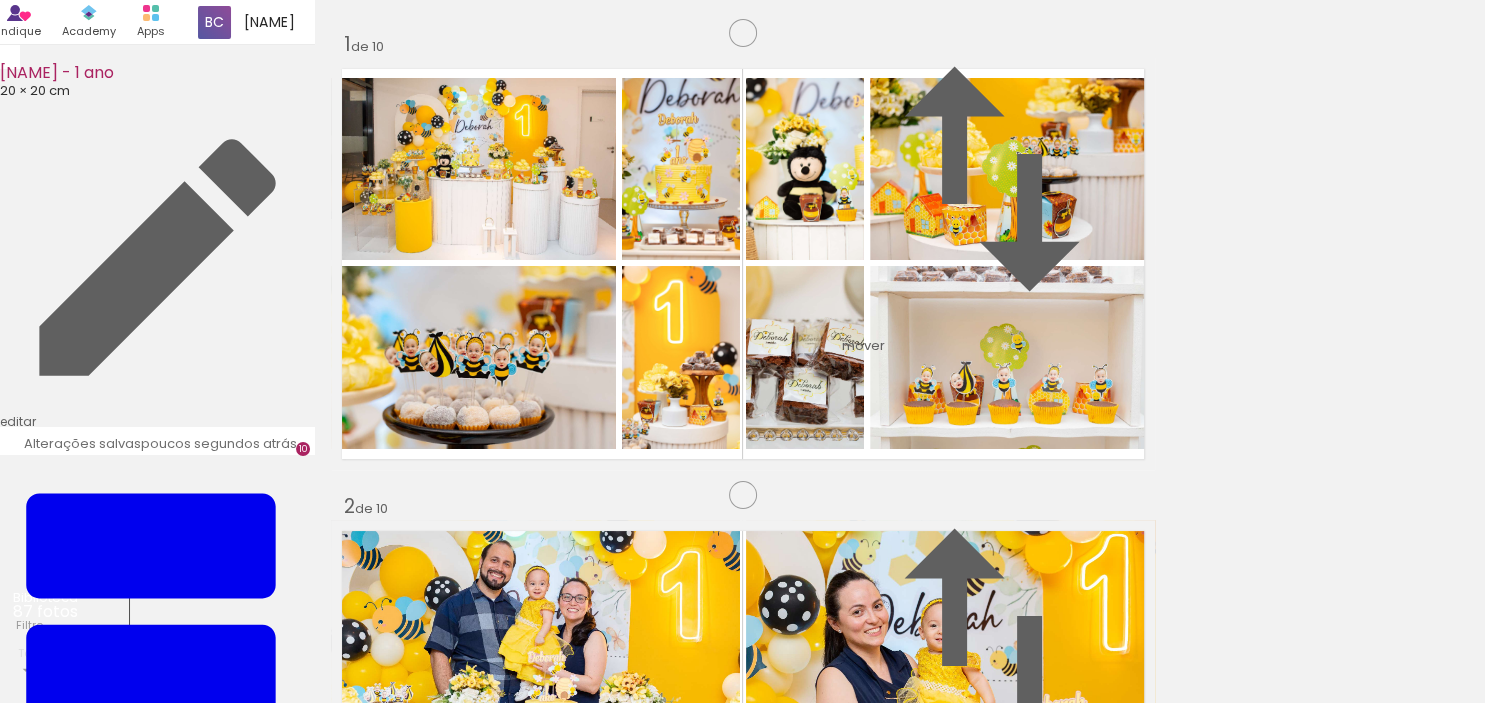 scroll, scrollTop: 0, scrollLeft: 1744, axis: horizontal 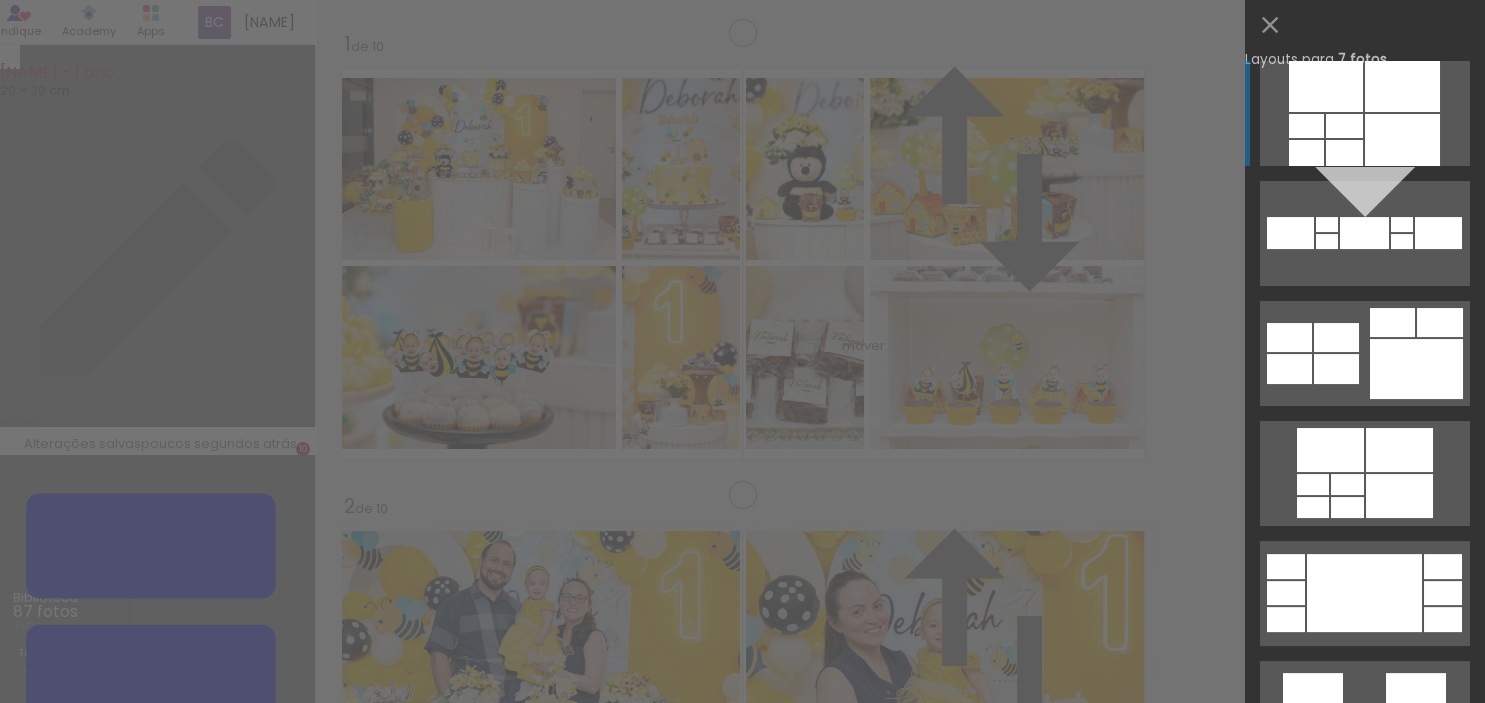drag, startPoint x: 803, startPoint y: 510, endPoint x: 709, endPoint y: 607, distance: 135.07405 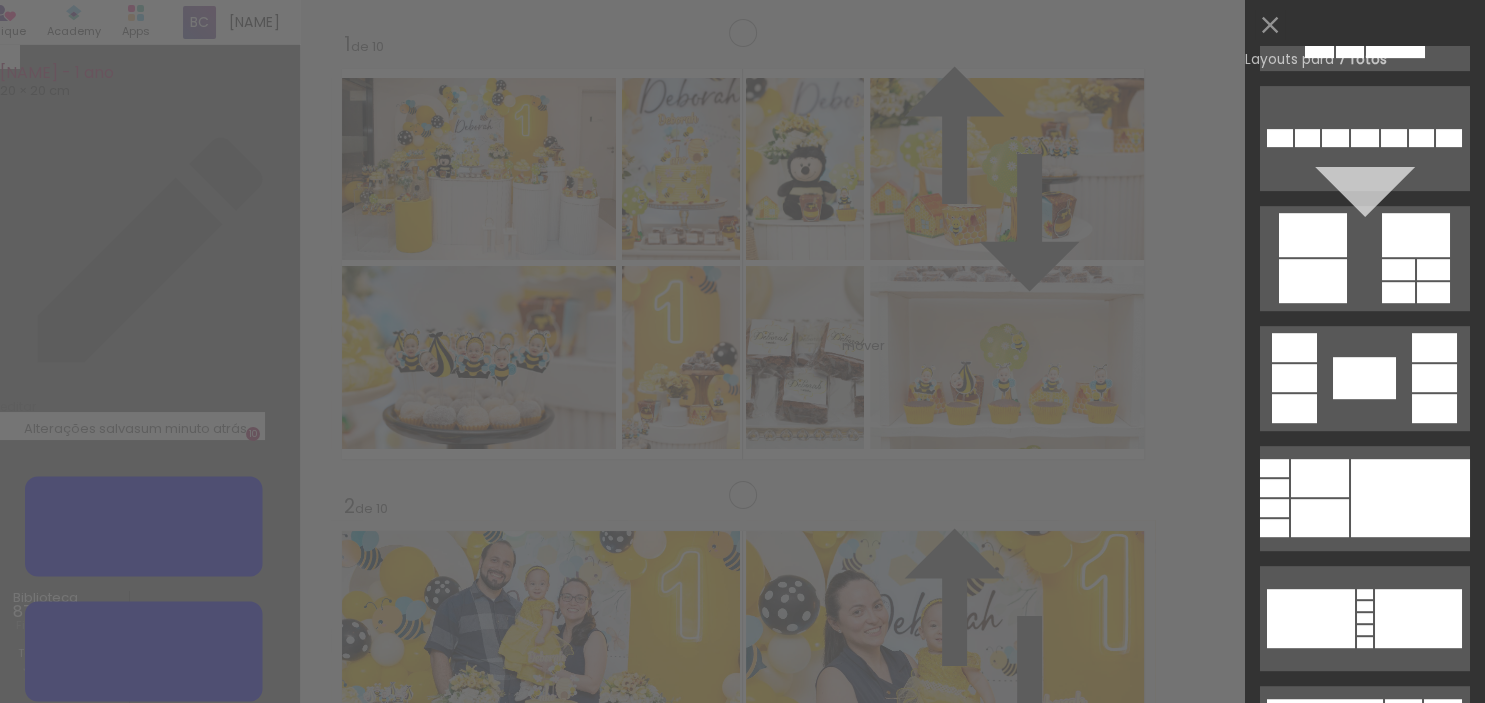scroll, scrollTop: 488, scrollLeft: 0, axis: vertical 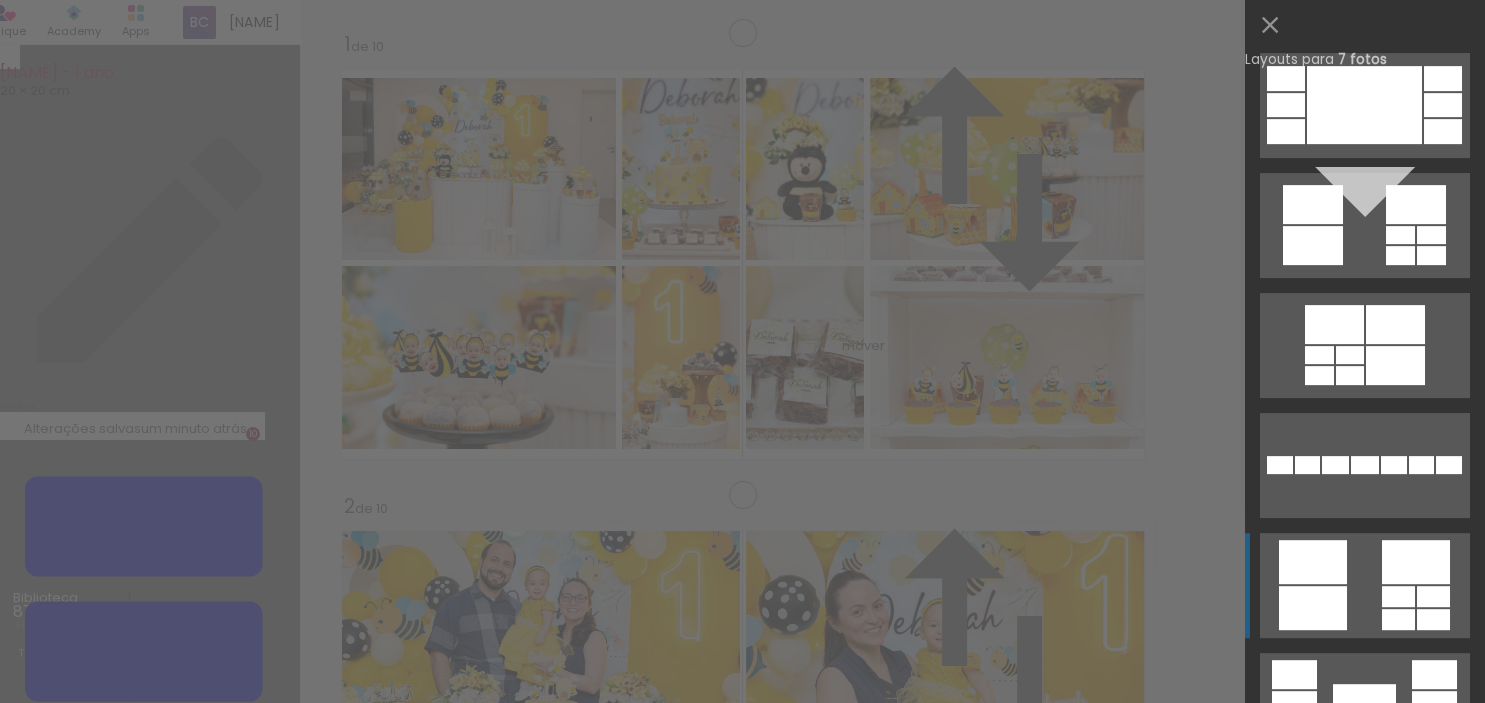 click at bounding box center (1290, -255) 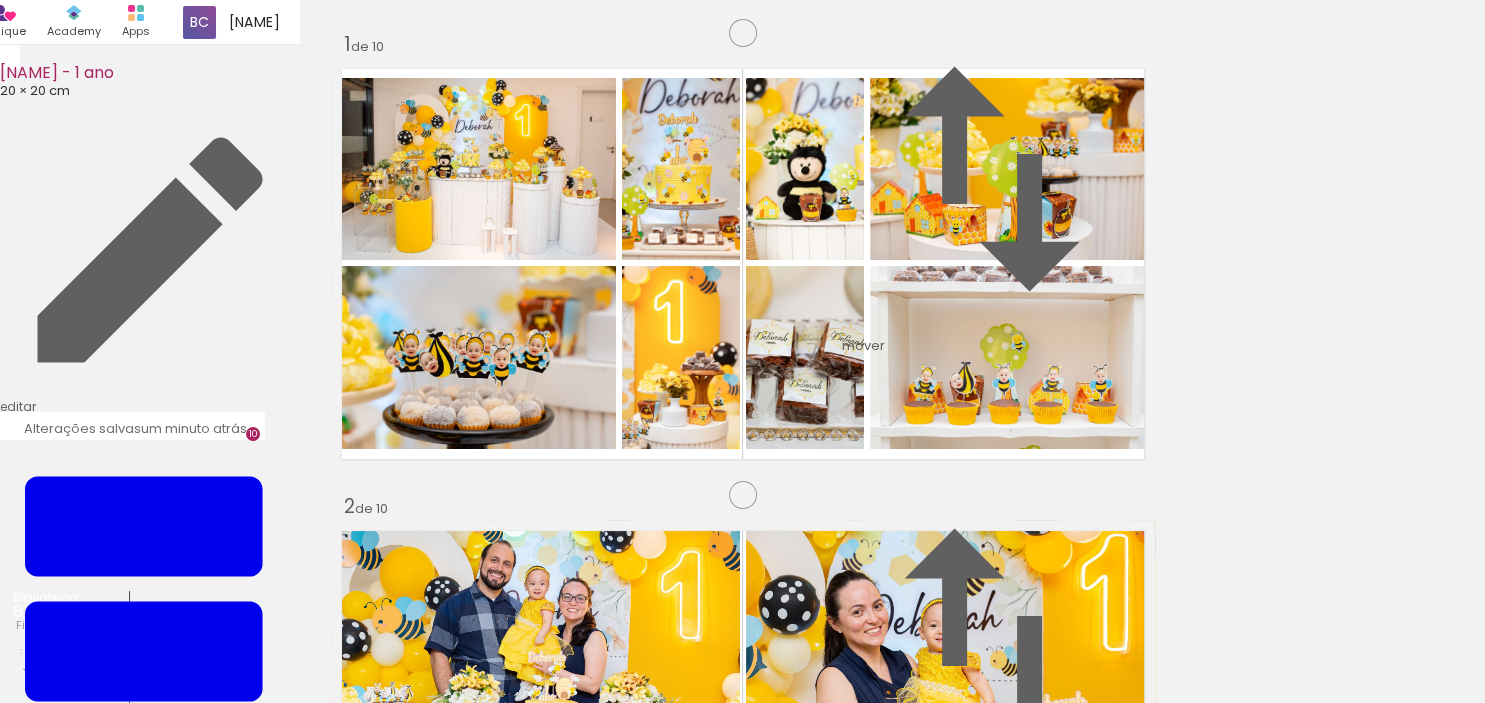 click at bounding box center (677, 4929) 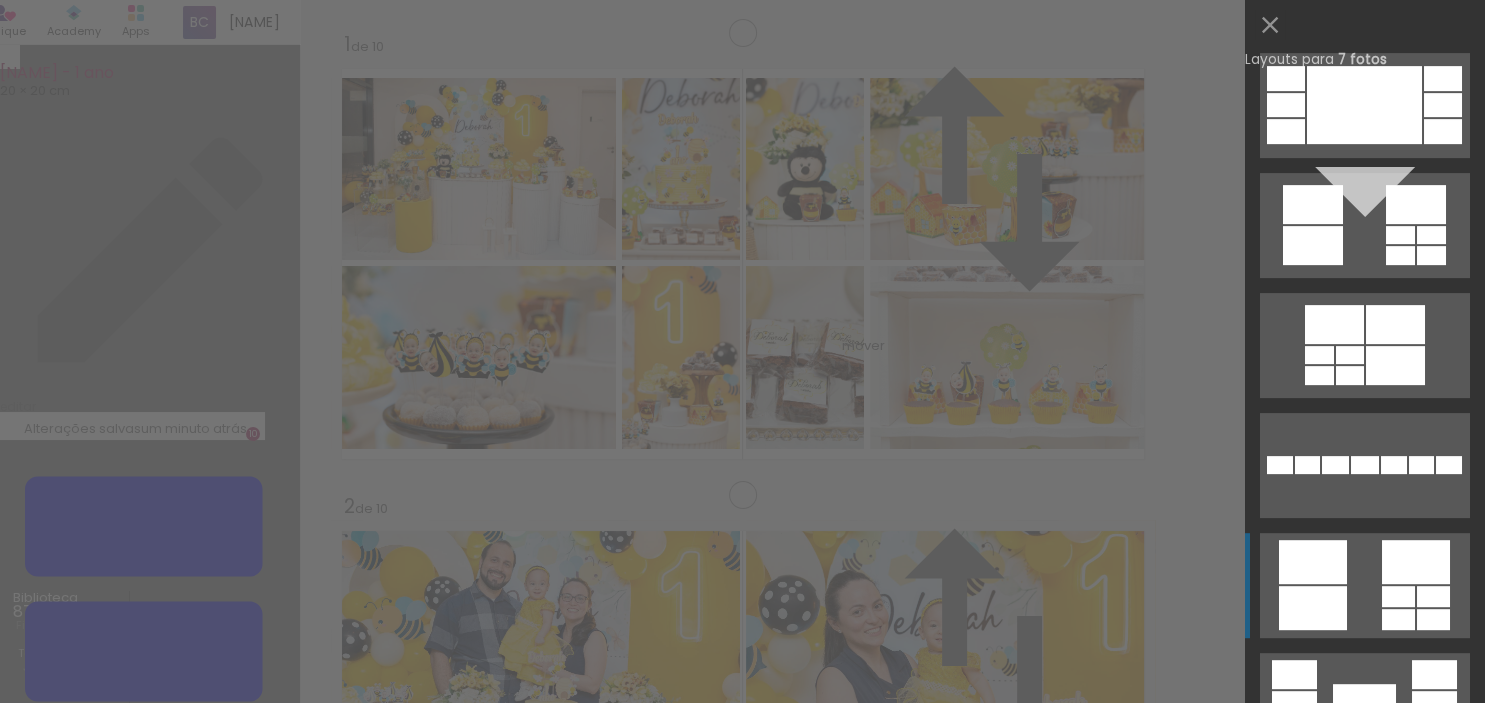 scroll, scrollTop: 960, scrollLeft: 0, axis: vertical 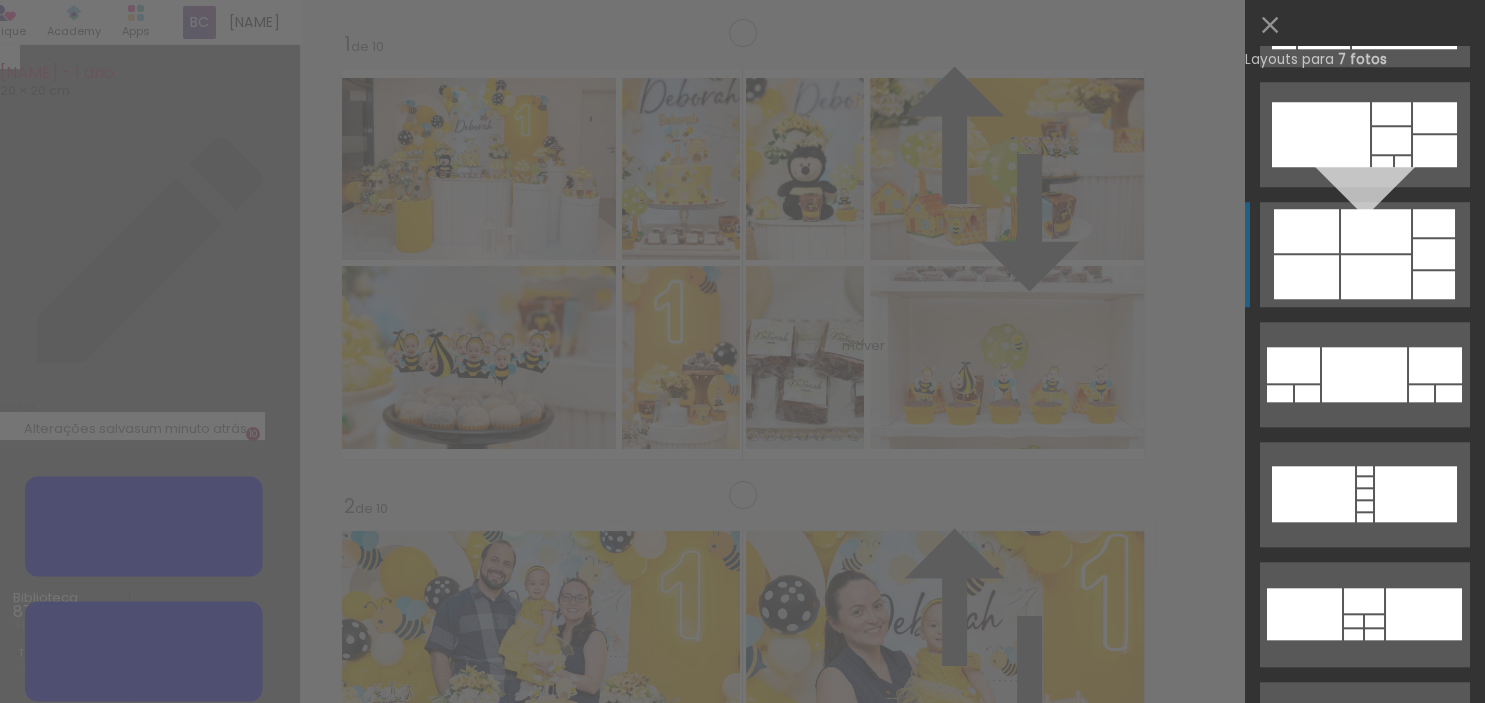 click at bounding box center (1364, 734) 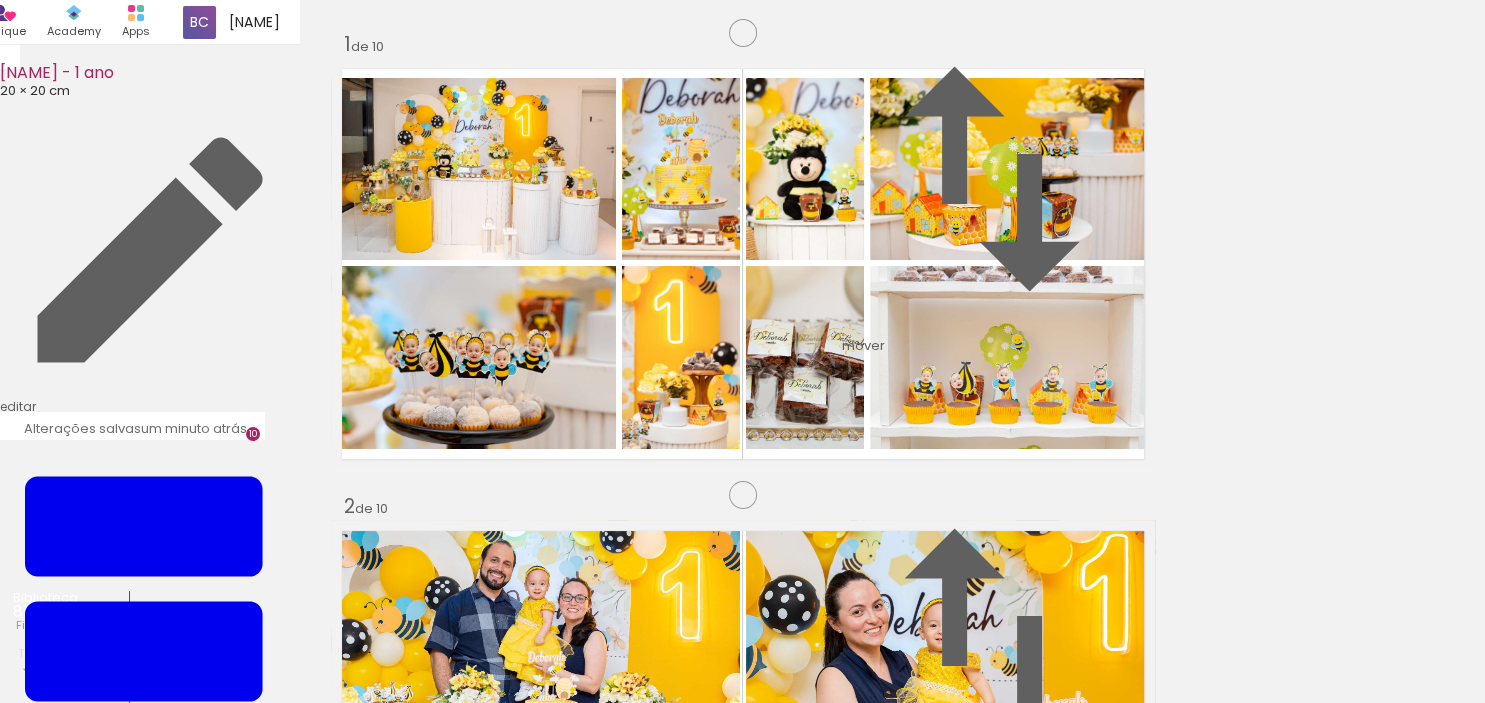 drag, startPoint x: 1027, startPoint y: 343, endPoint x: 1045, endPoint y: 200, distance: 144.12842 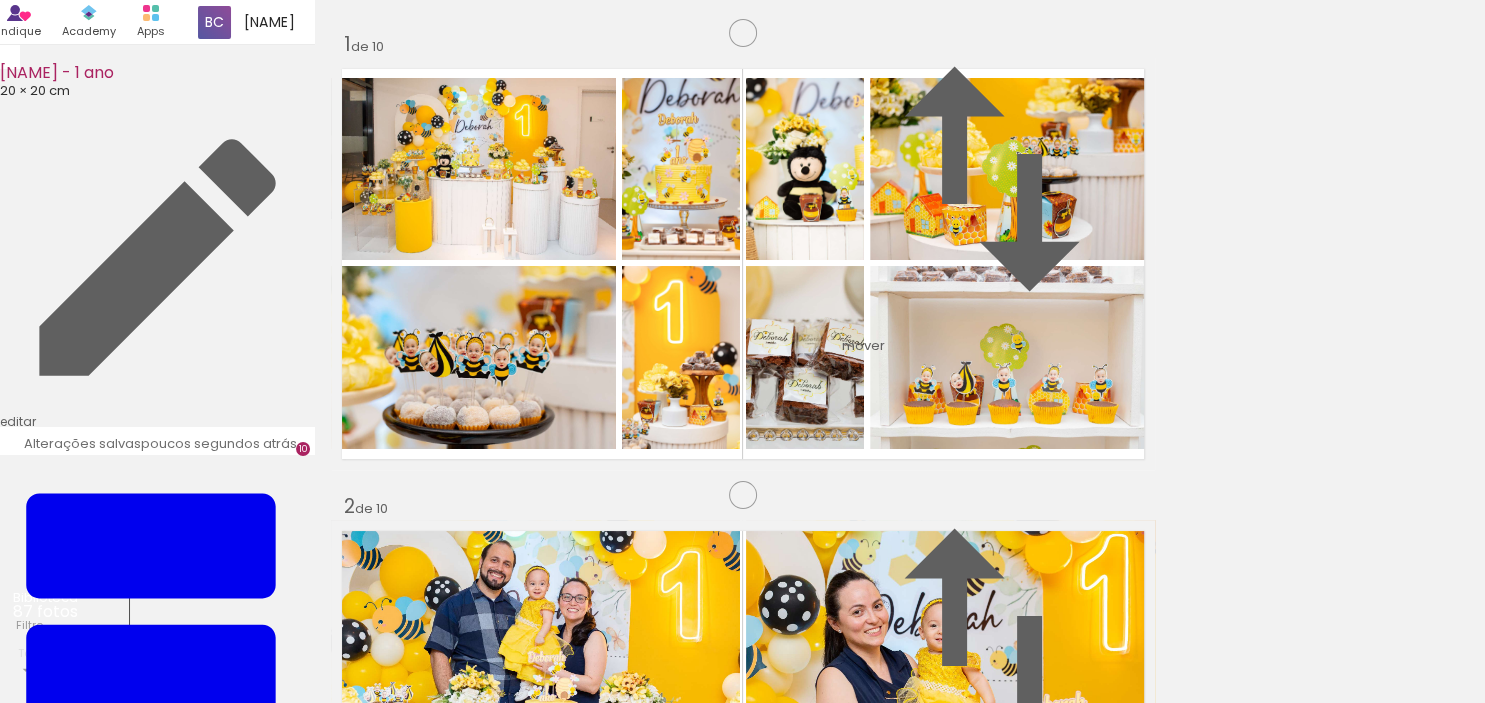 click on "Inserir lâmina 1  de 10  Inserir lâmina 2  de 10  Inserir lâmina 3  de 10  Inserir lâmina 4  de 10  Inserir lâmina 5  de 10  Inserir lâmina 6  de 10  Inserir lâmina 7  de 10  Inserir lâmina 8  de 10  Inserir lâmina 9  de 10  Inserir lâmina 10  de 10" at bounding box center (742, 2548) 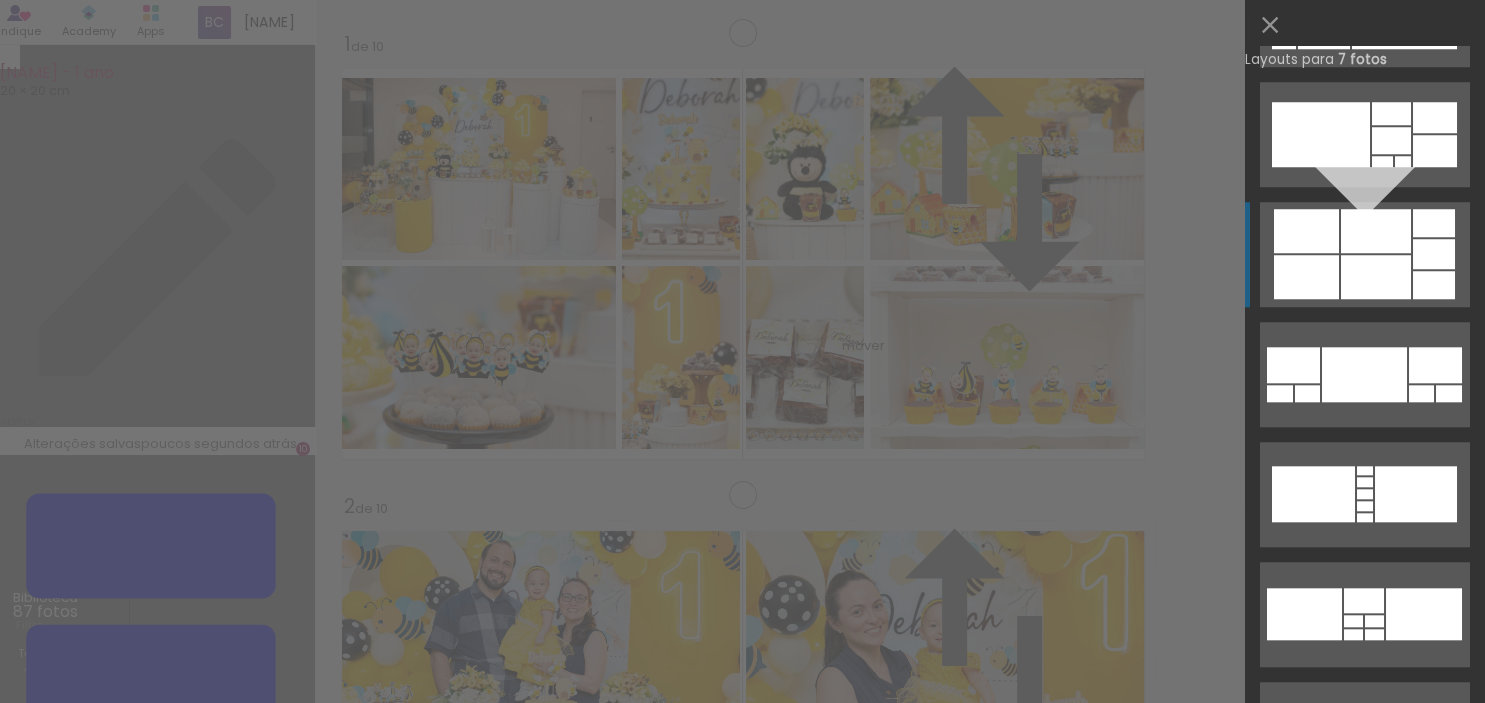scroll, scrollTop: 1800, scrollLeft: 0, axis: vertical 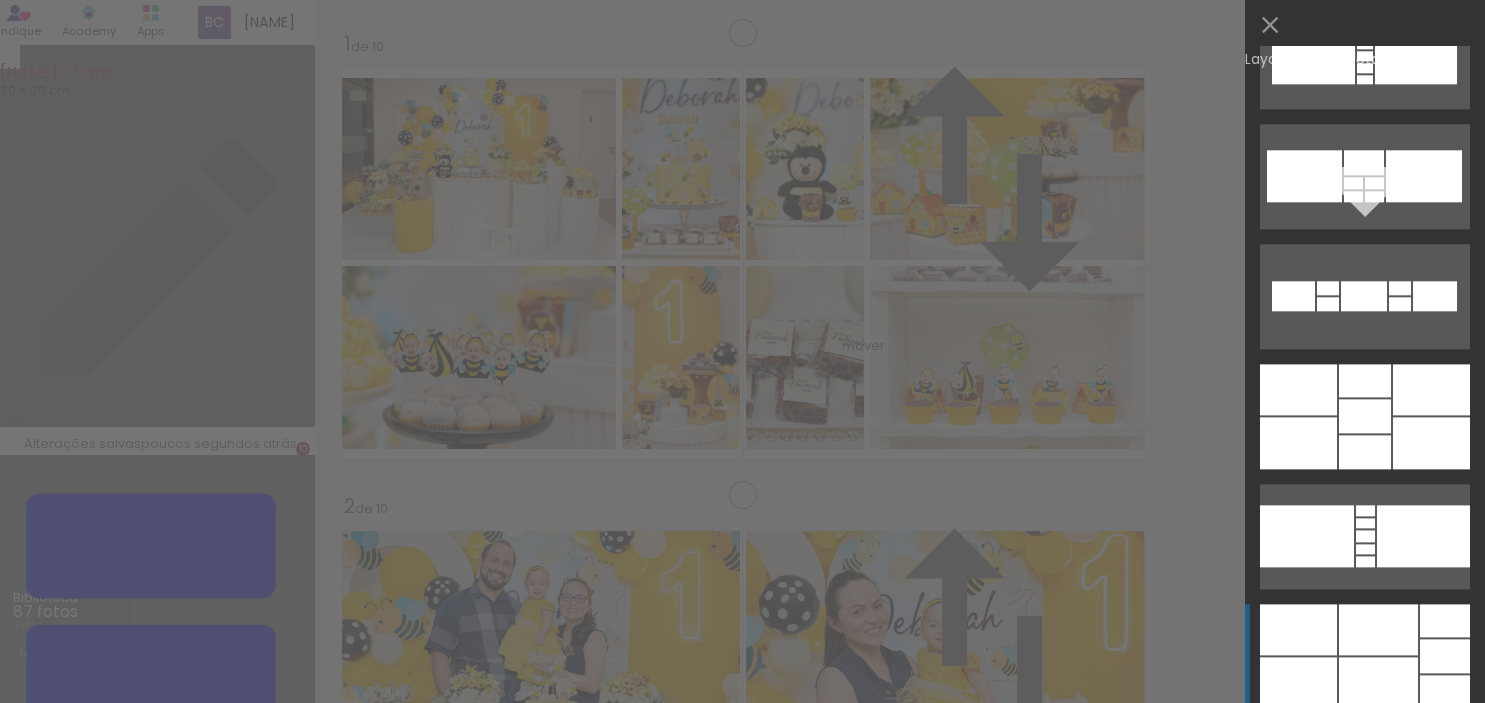 click at bounding box center (1365, 380) 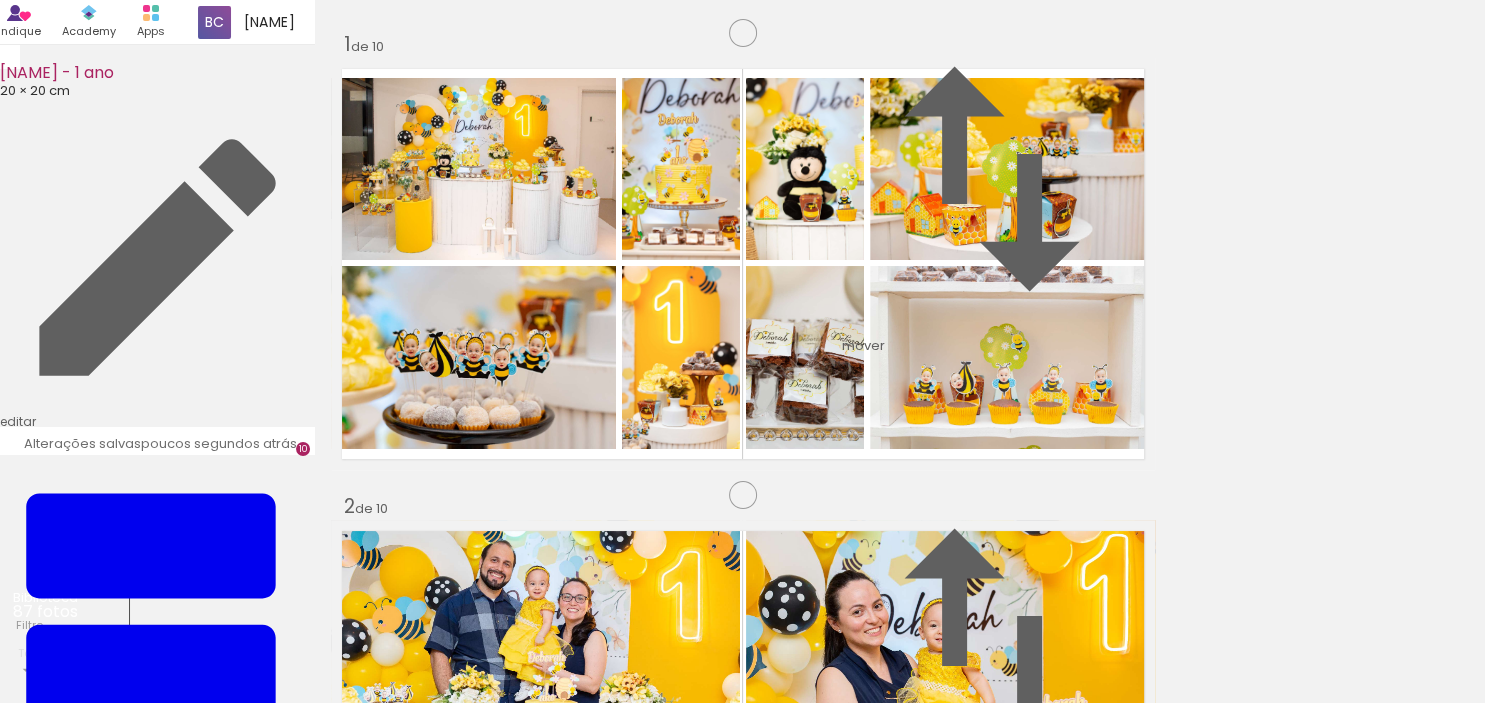 drag, startPoint x: 1035, startPoint y: 378, endPoint x: 1054, endPoint y: 218, distance: 161.12418 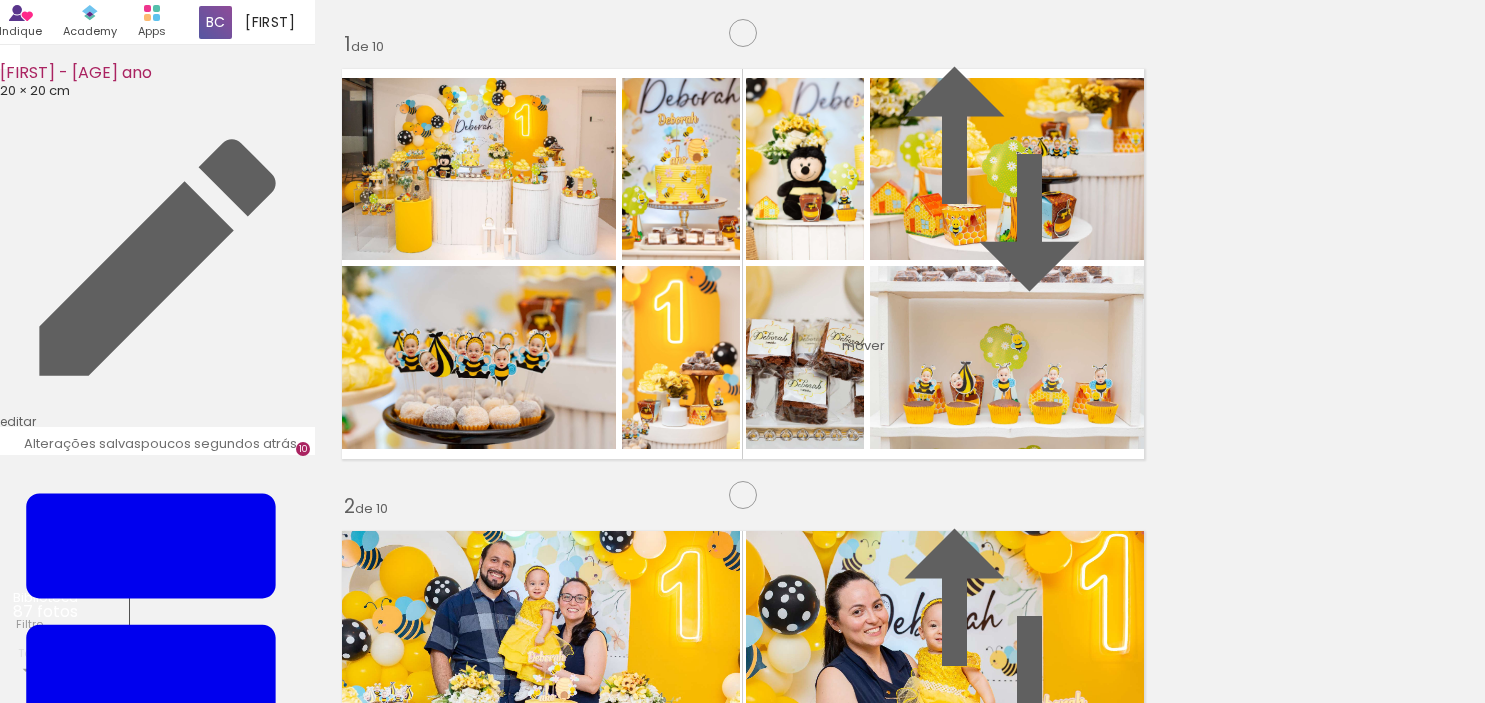 scroll, scrollTop: 0, scrollLeft: 0, axis: both 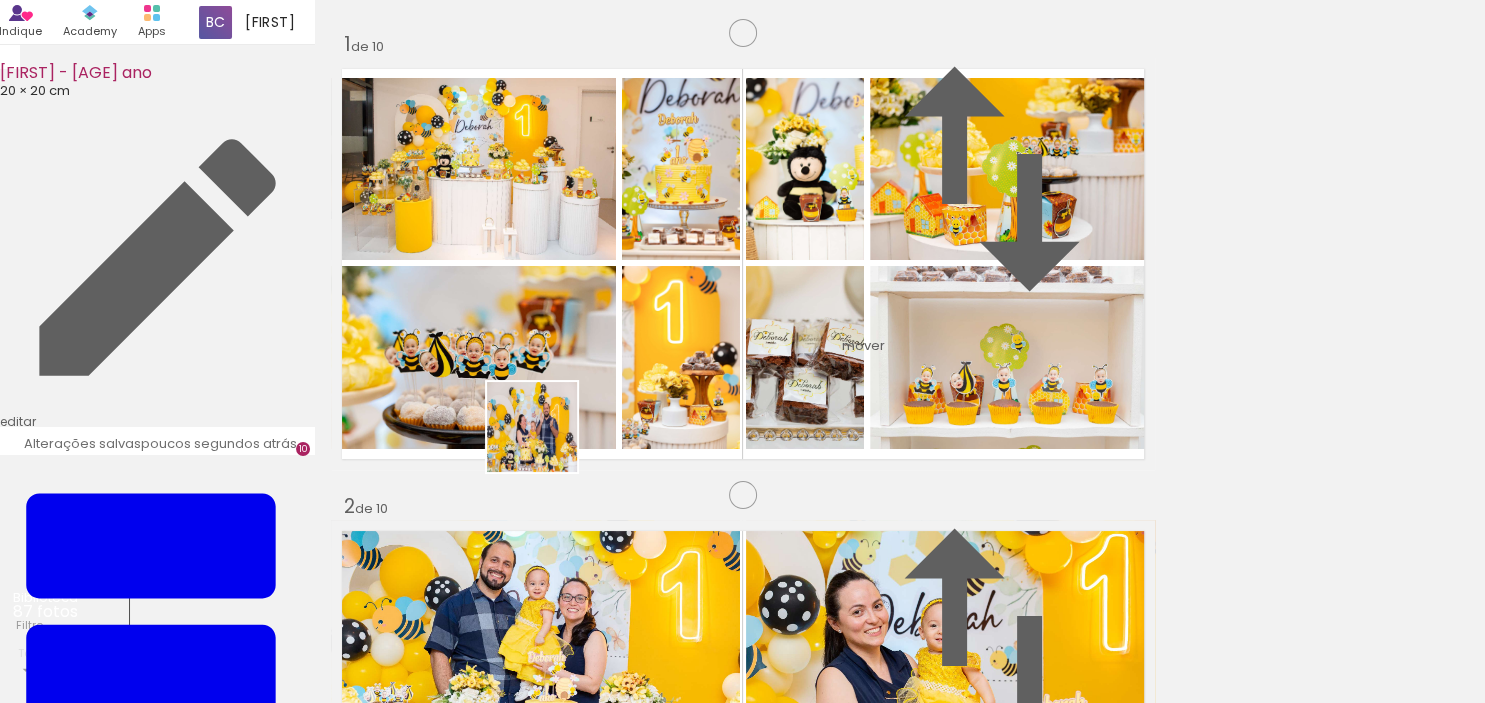 drag, startPoint x: 662, startPoint y: 640, endPoint x: 562, endPoint y: 447, distance: 217.36835 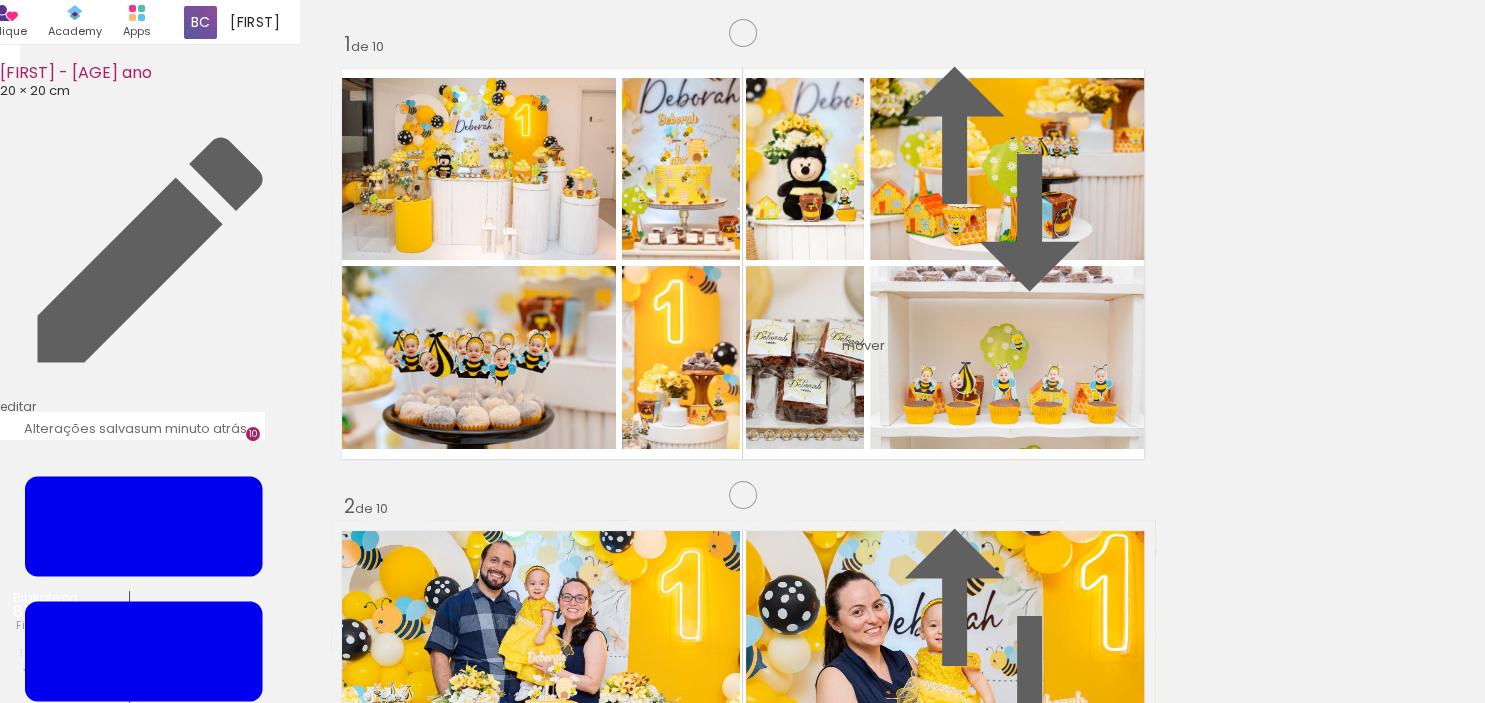 drag, startPoint x: 932, startPoint y: 232, endPoint x: 715, endPoint y: 587, distance: 416.0697 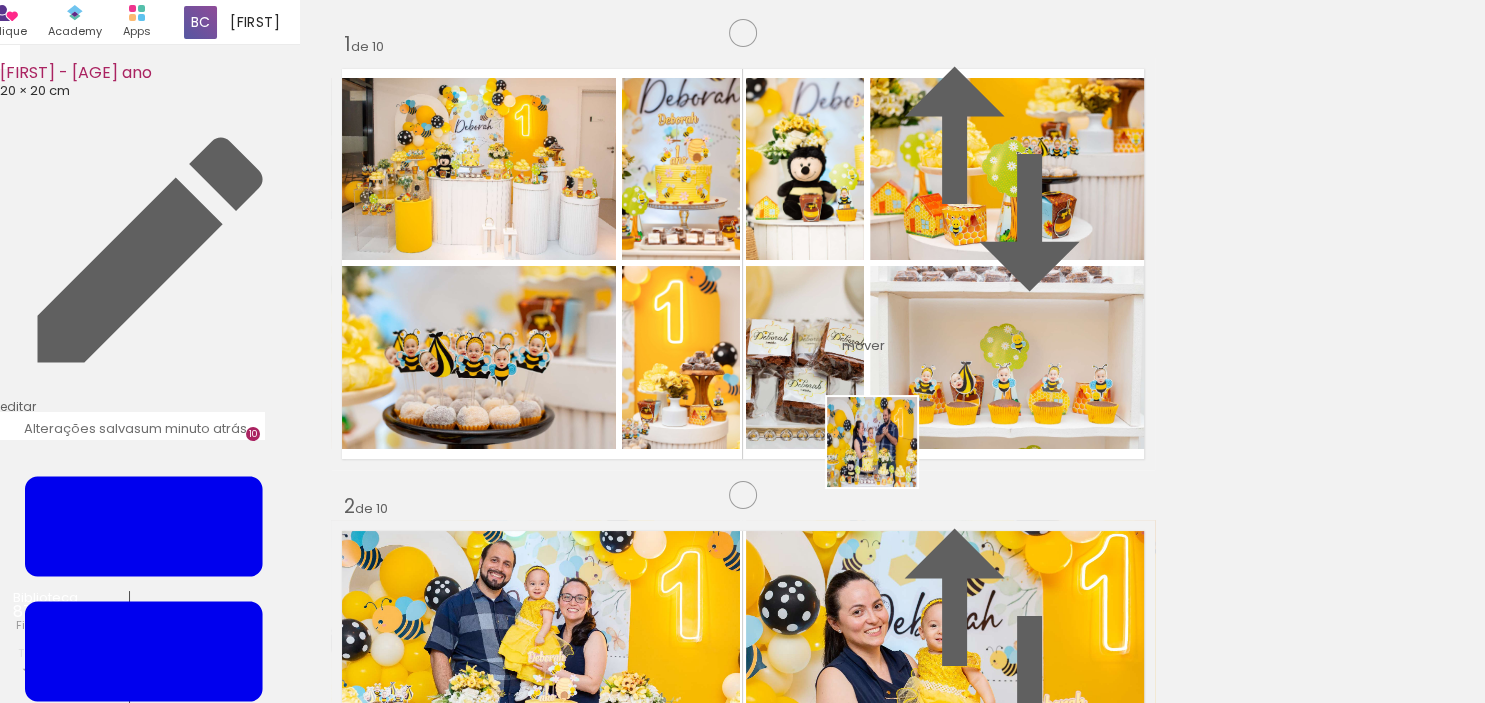 drag, startPoint x: 1095, startPoint y: 646, endPoint x: 752, endPoint y: 383, distance: 432.2245 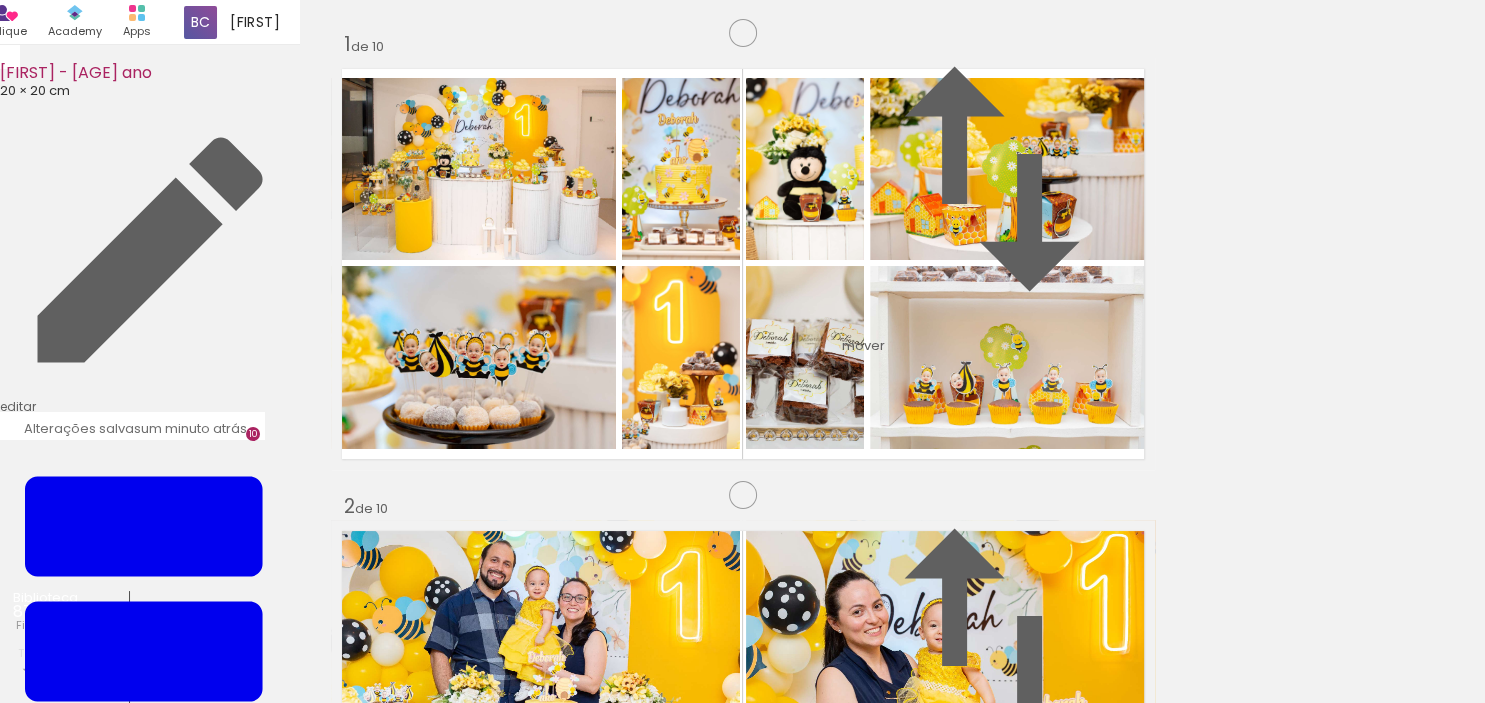 drag, startPoint x: 908, startPoint y: 222, endPoint x: 1010, endPoint y: 658, distance: 447.77228 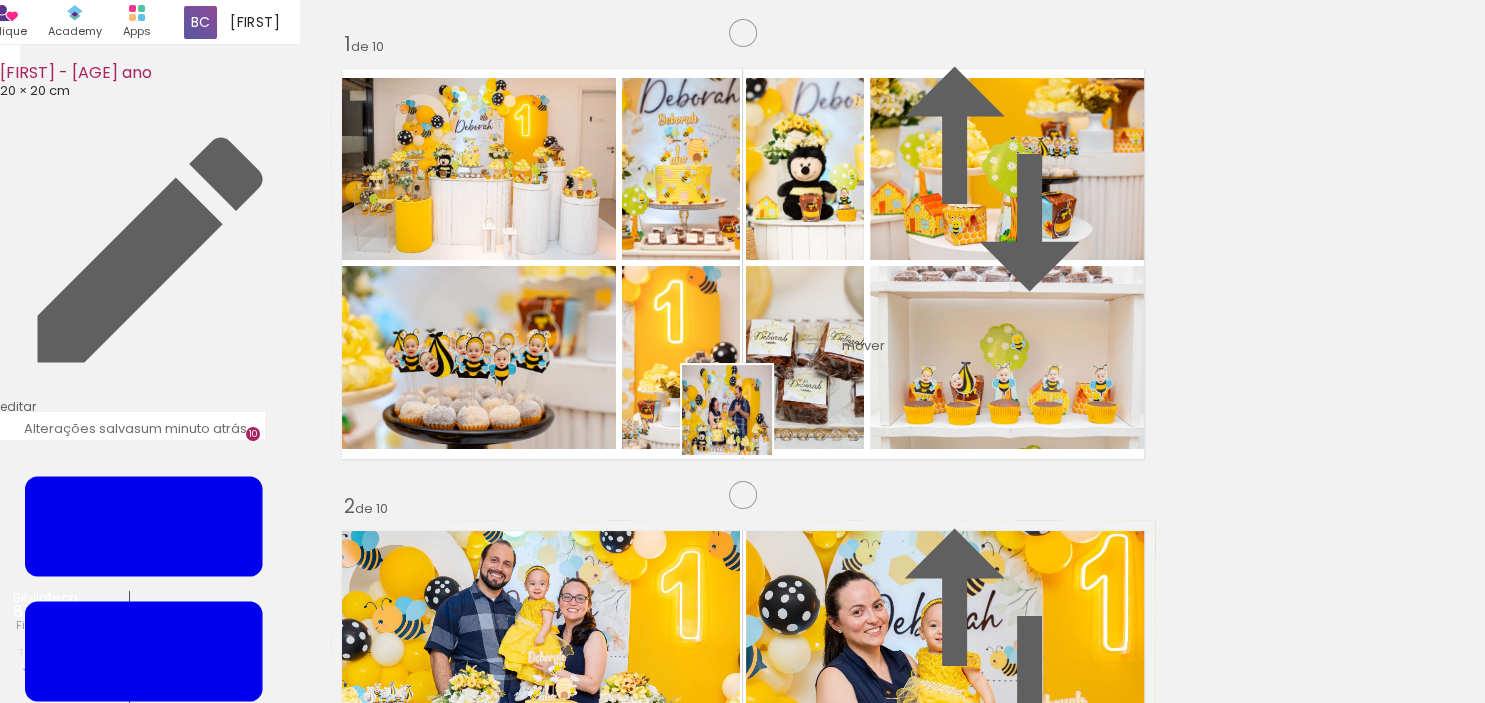 drag, startPoint x: 821, startPoint y: 513, endPoint x: 709, endPoint y: 399, distance: 159.8124 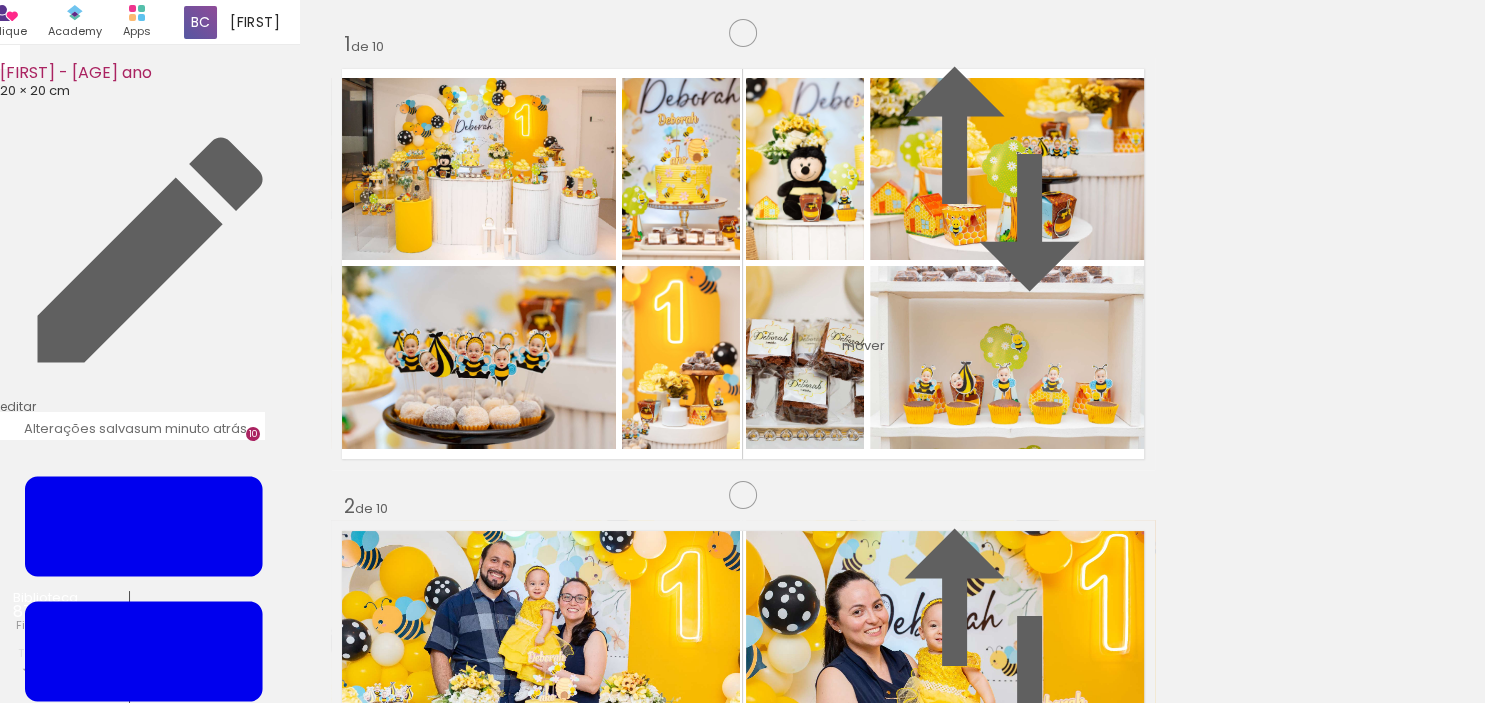click at bounding box center [684, 4929] 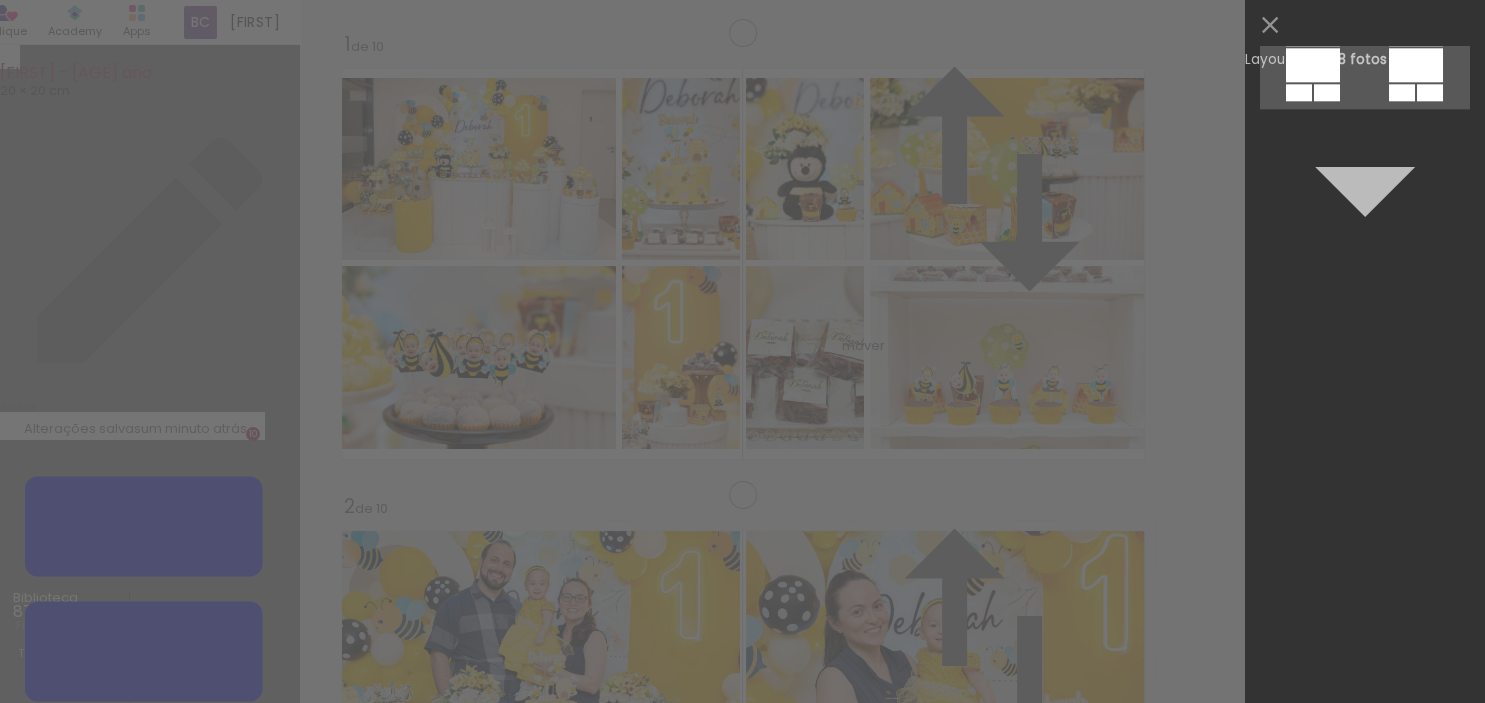 scroll, scrollTop: 0, scrollLeft: 0, axis: both 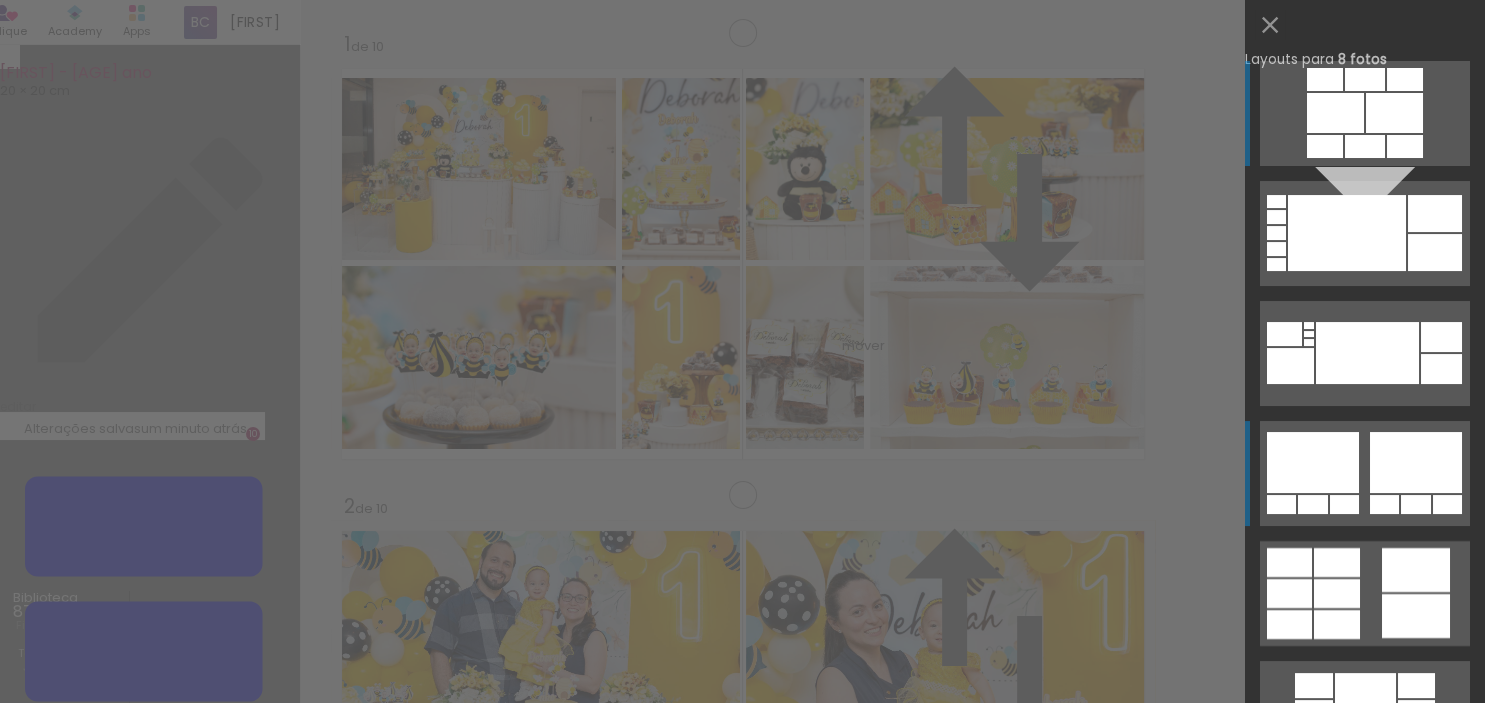 click at bounding box center [1276, 264] 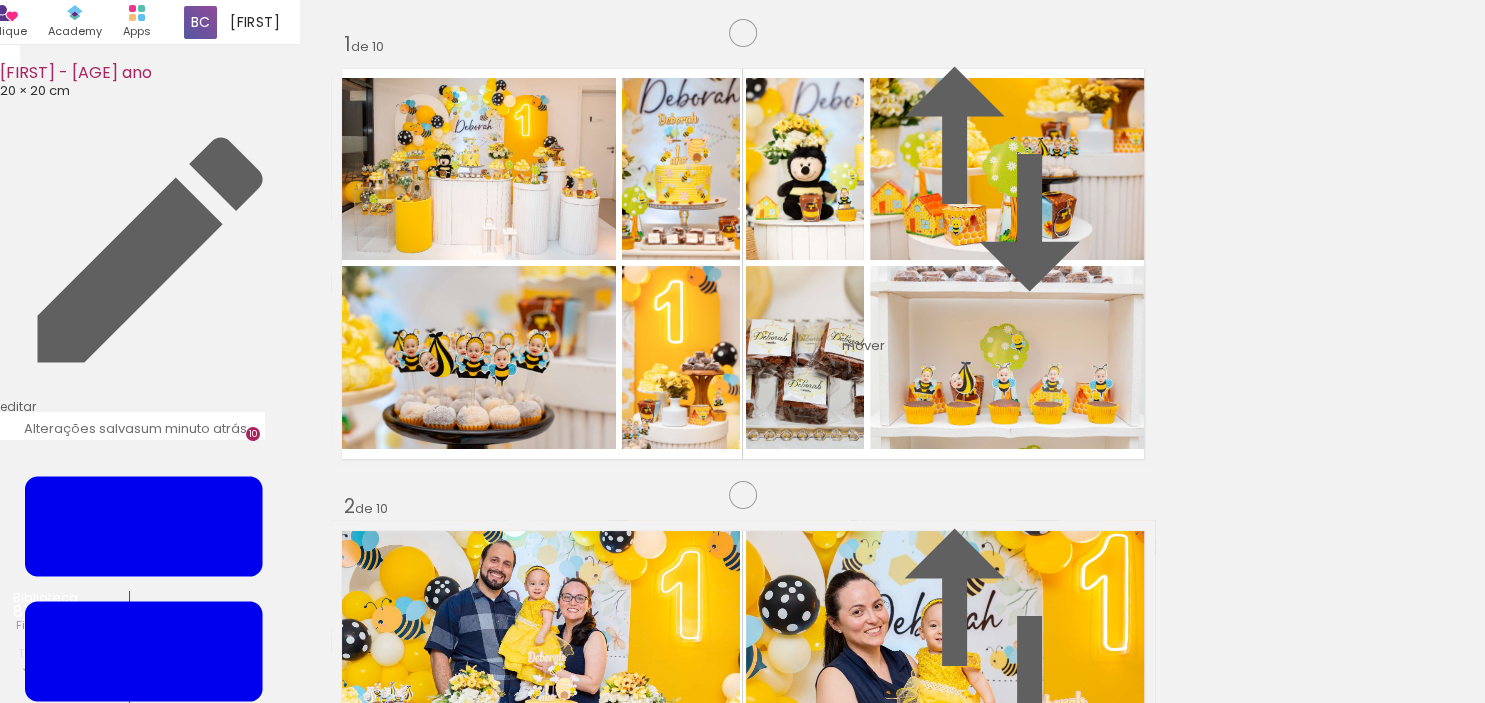 drag, startPoint x: 586, startPoint y: 488, endPoint x: 579, endPoint y: 302, distance: 186.13167 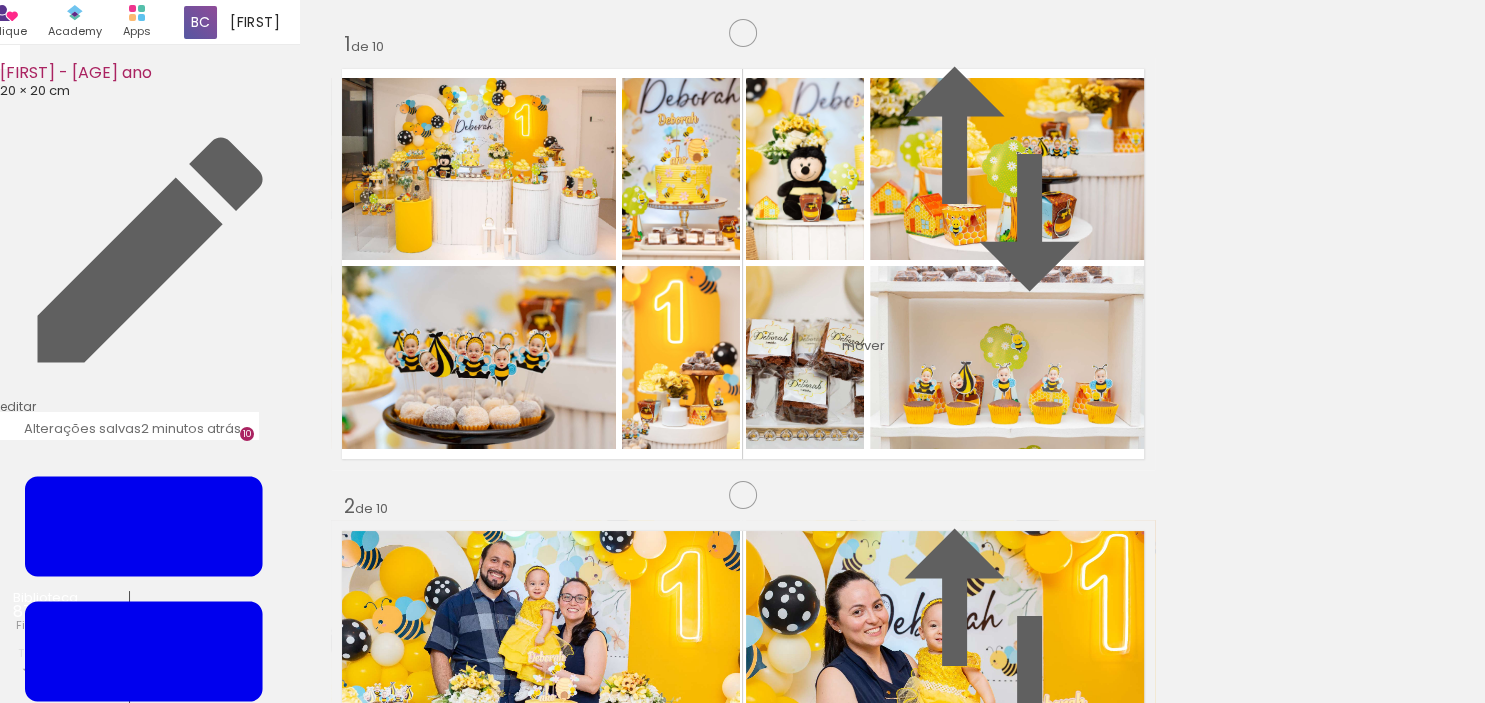 drag, startPoint x: 667, startPoint y: 474, endPoint x: 557, endPoint y: 309, distance: 198.30531 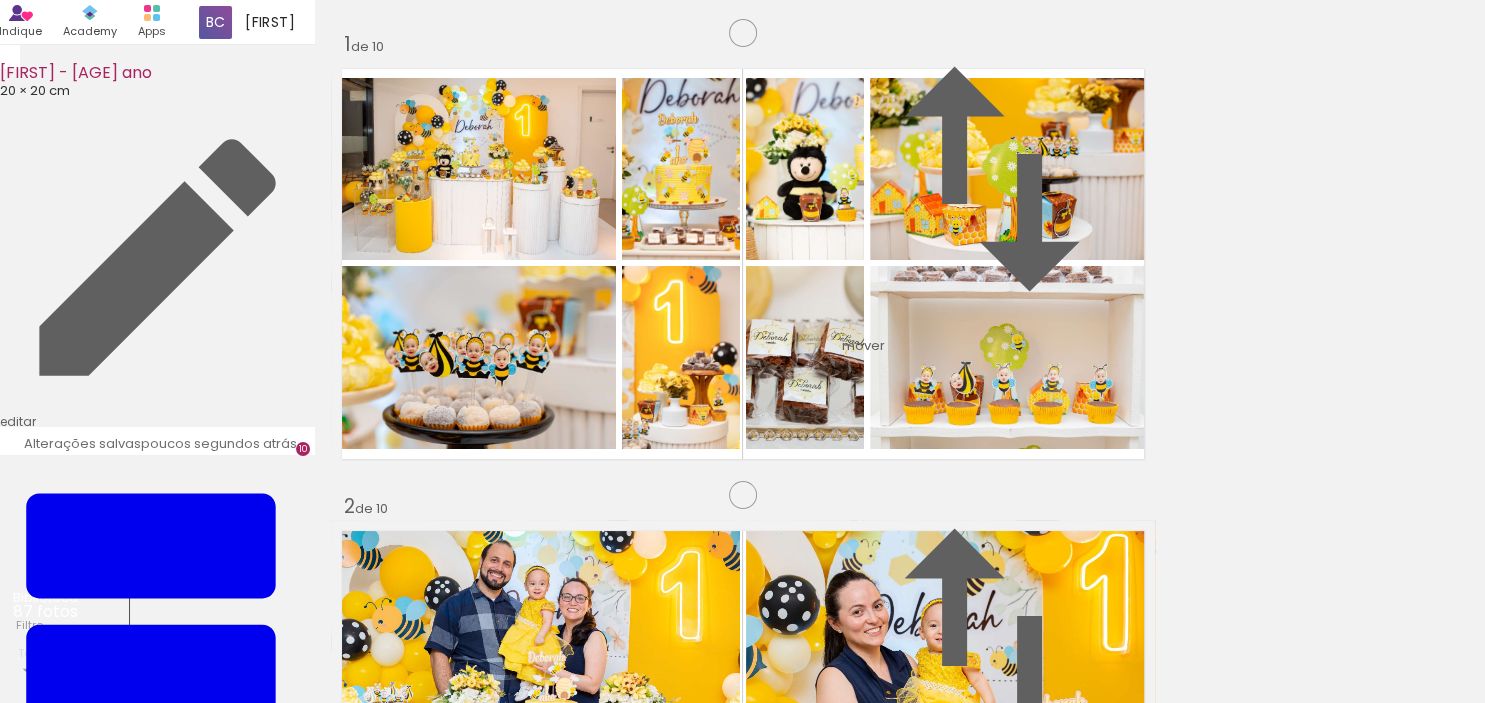 scroll, scrollTop: 4187, scrollLeft: 0, axis: vertical 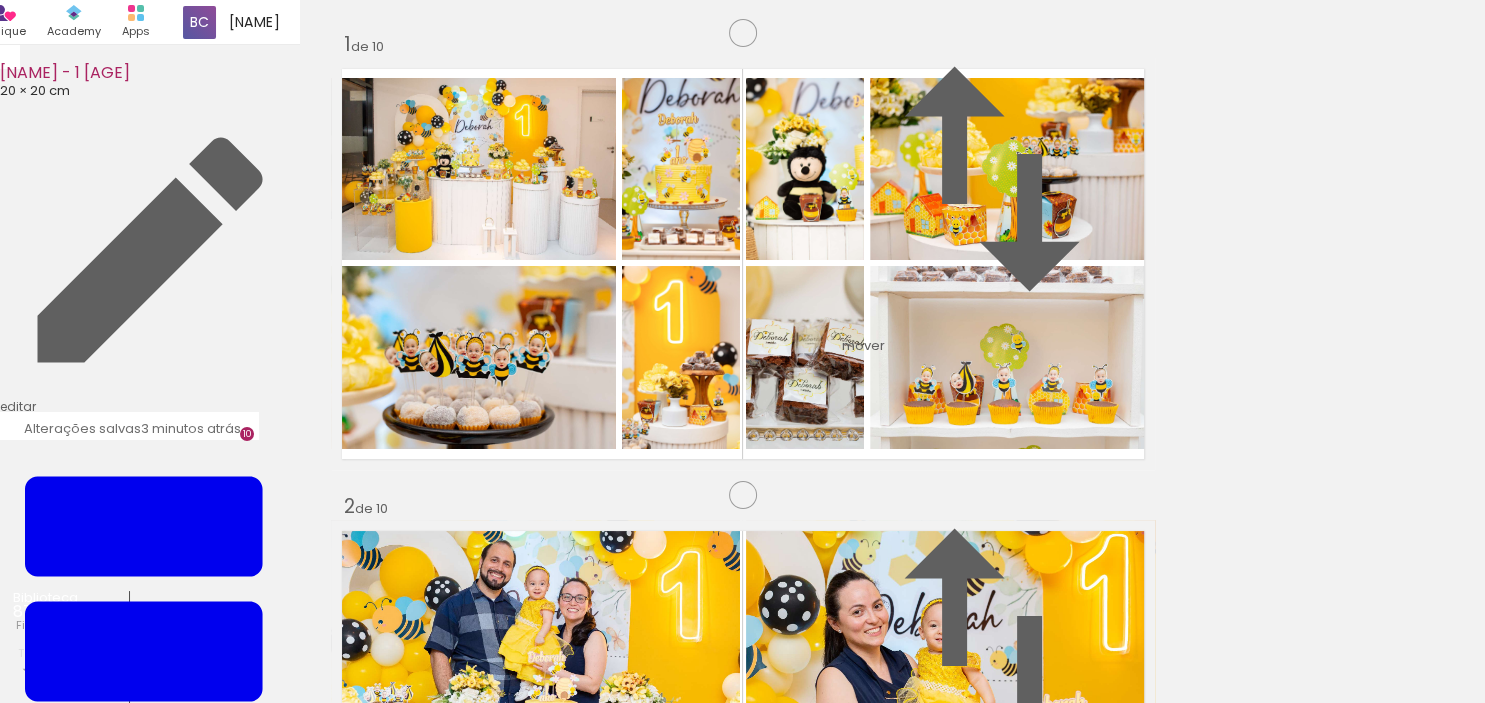 click at bounding box center [677, 5391] 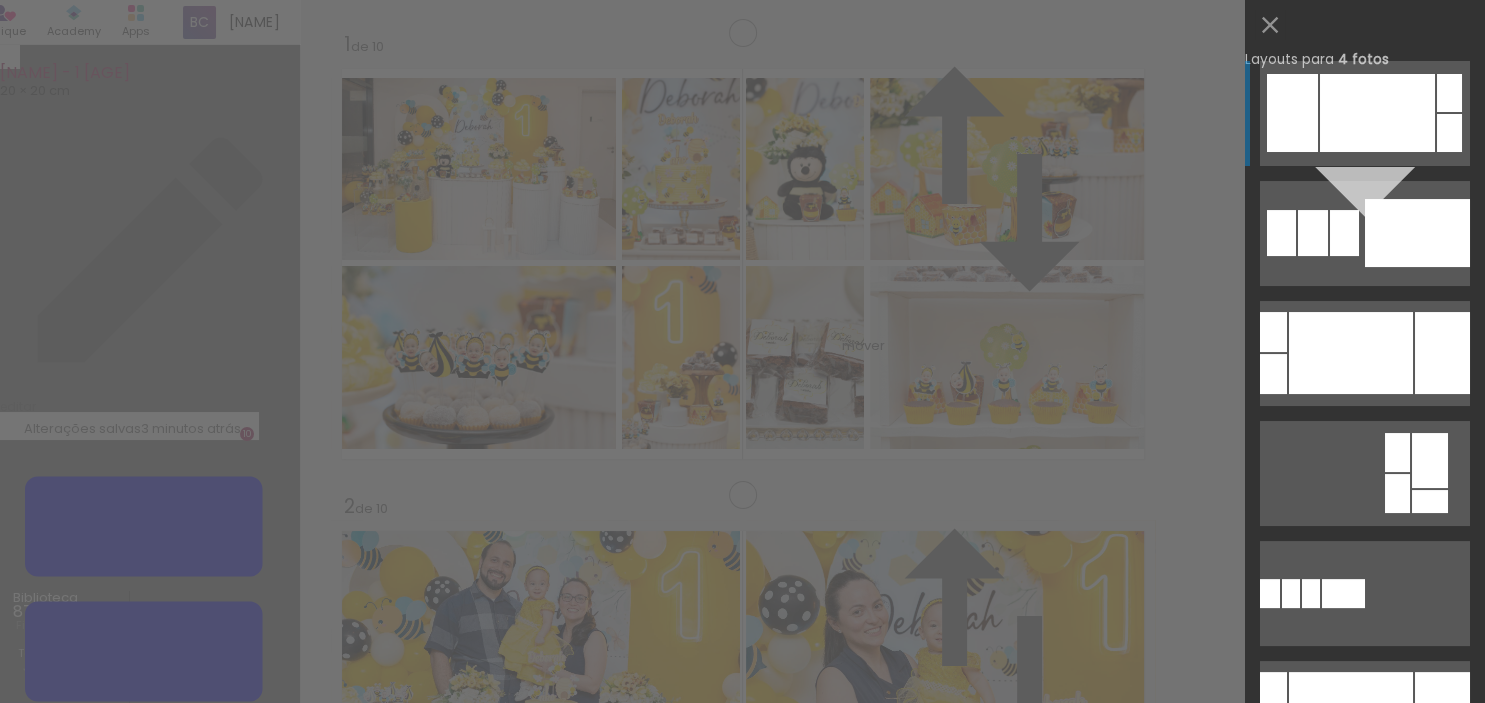 scroll, scrollTop: 4183, scrollLeft: 0, axis: vertical 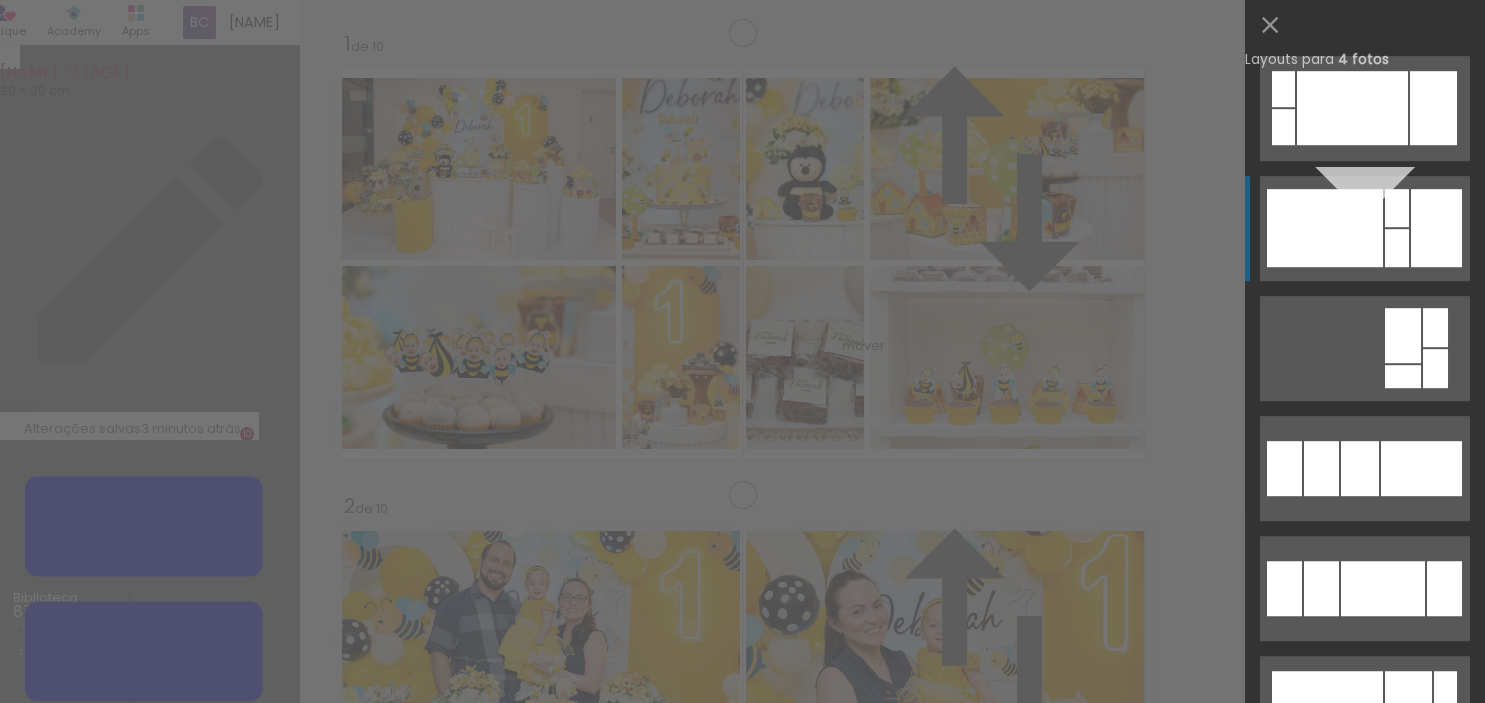 click at bounding box center (1417, -732) 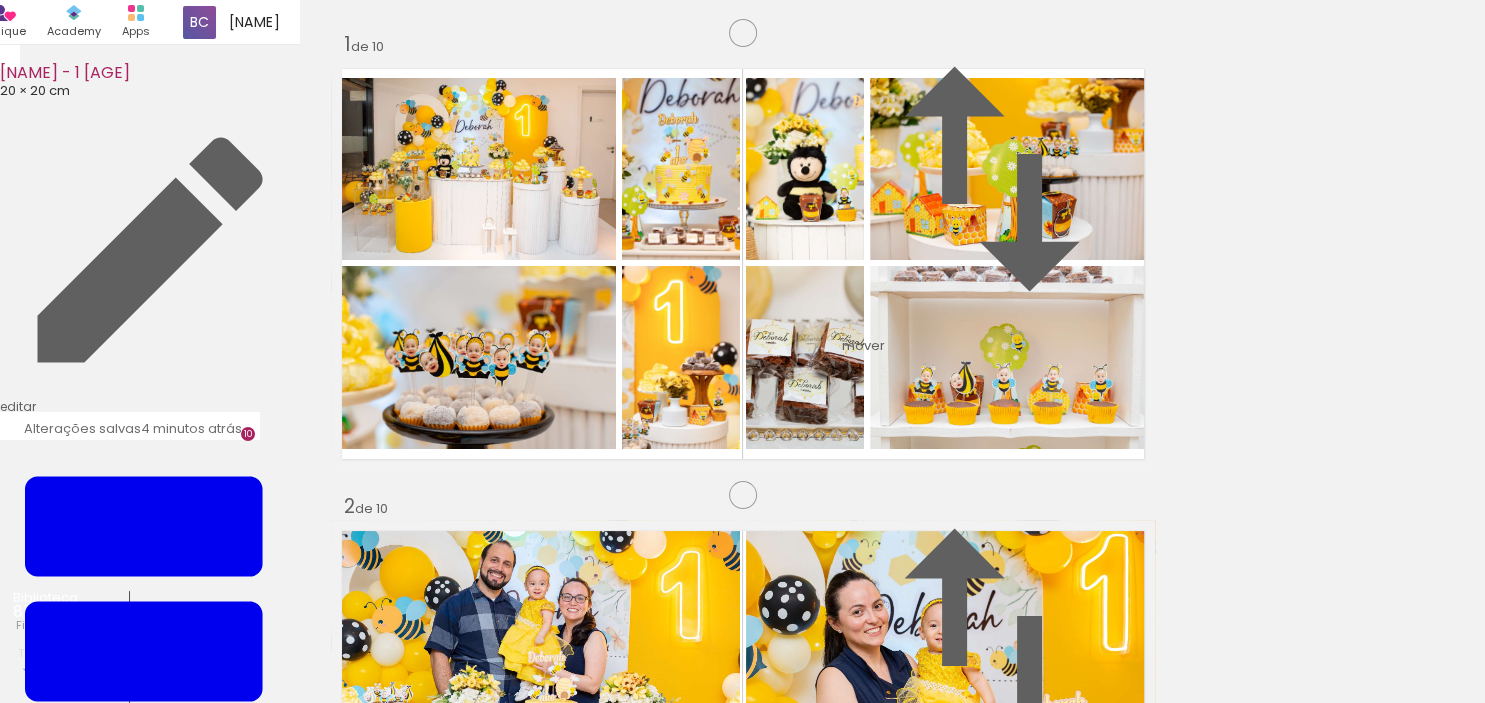 drag, startPoint x: 844, startPoint y: 433, endPoint x: 826, endPoint y: 706, distance: 273.59277 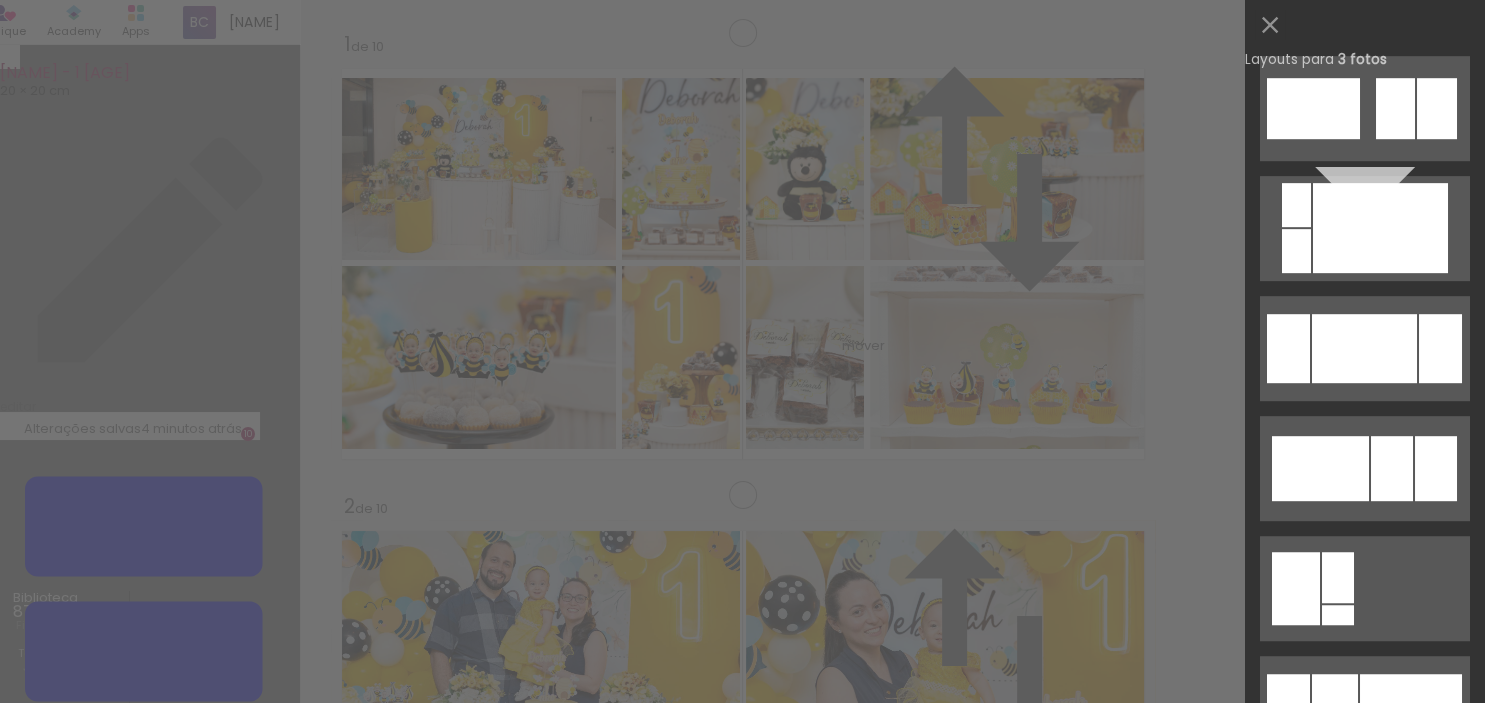 scroll, scrollTop: 0, scrollLeft: 0, axis: both 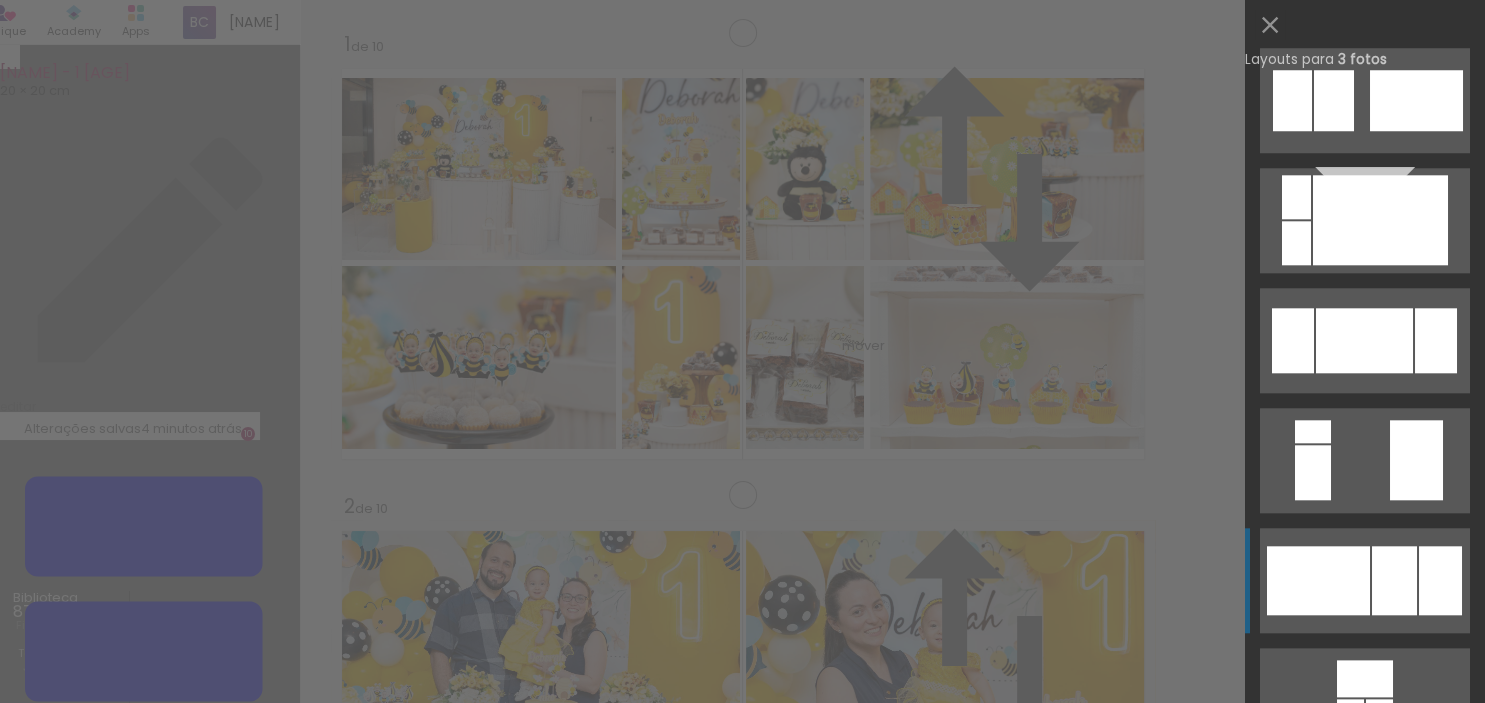click at bounding box center (1318, 580) 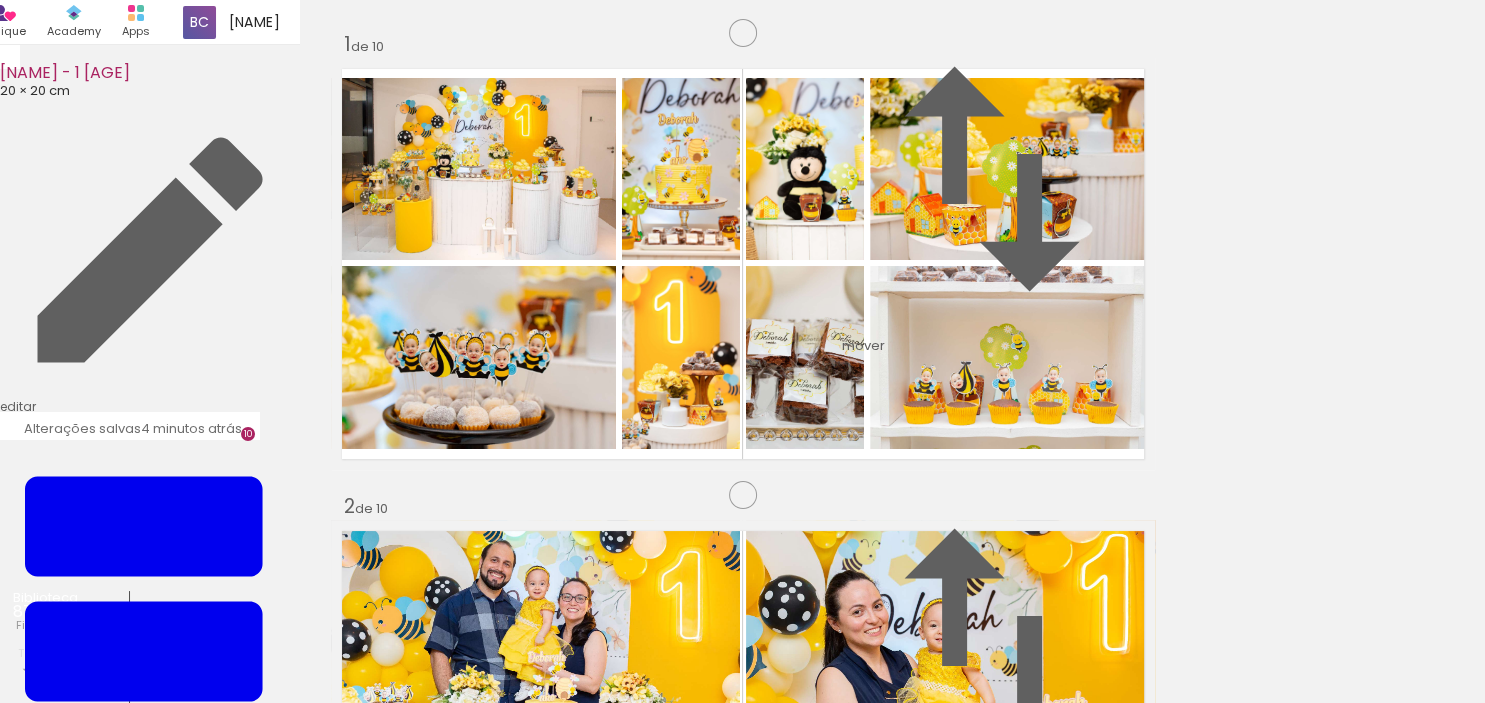 click at bounding box center [684, 5391] 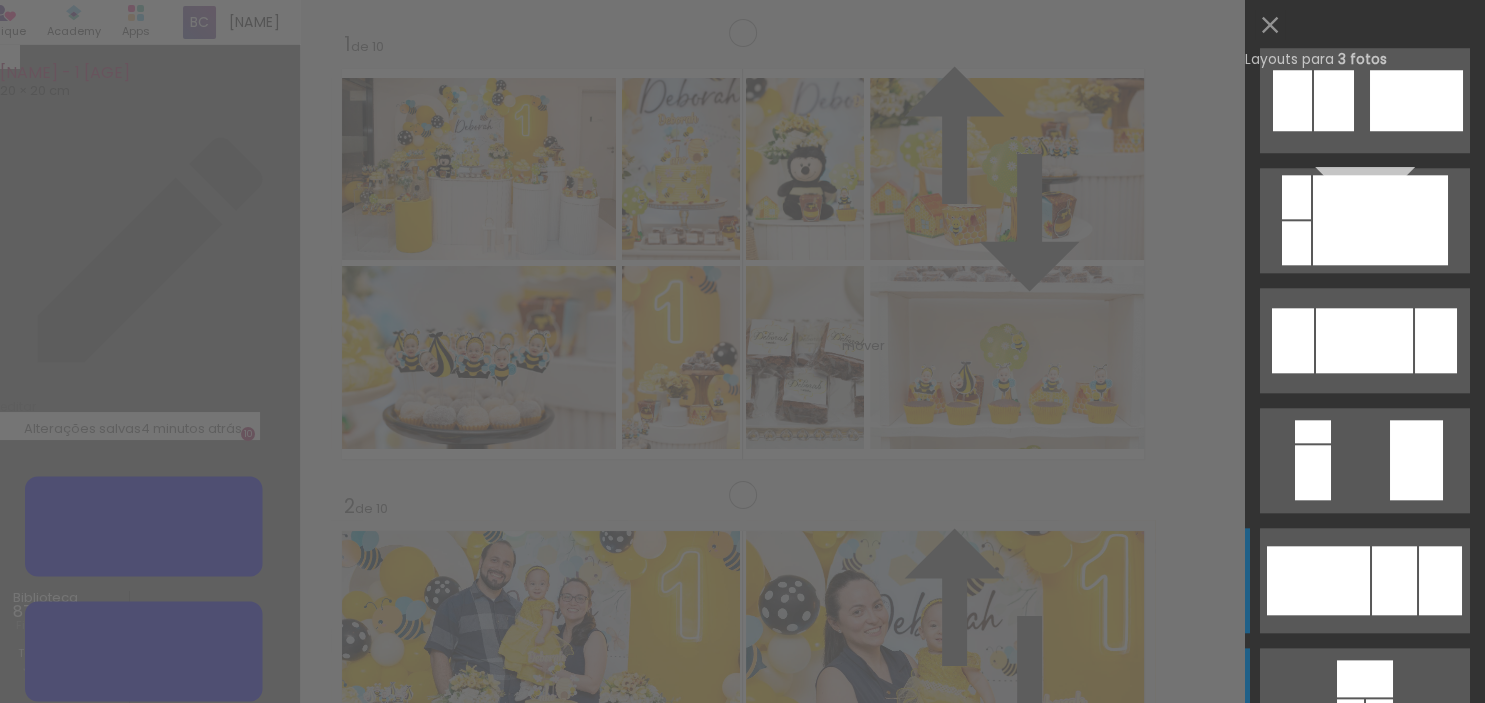 scroll, scrollTop: 2280, scrollLeft: 0, axis: vertical 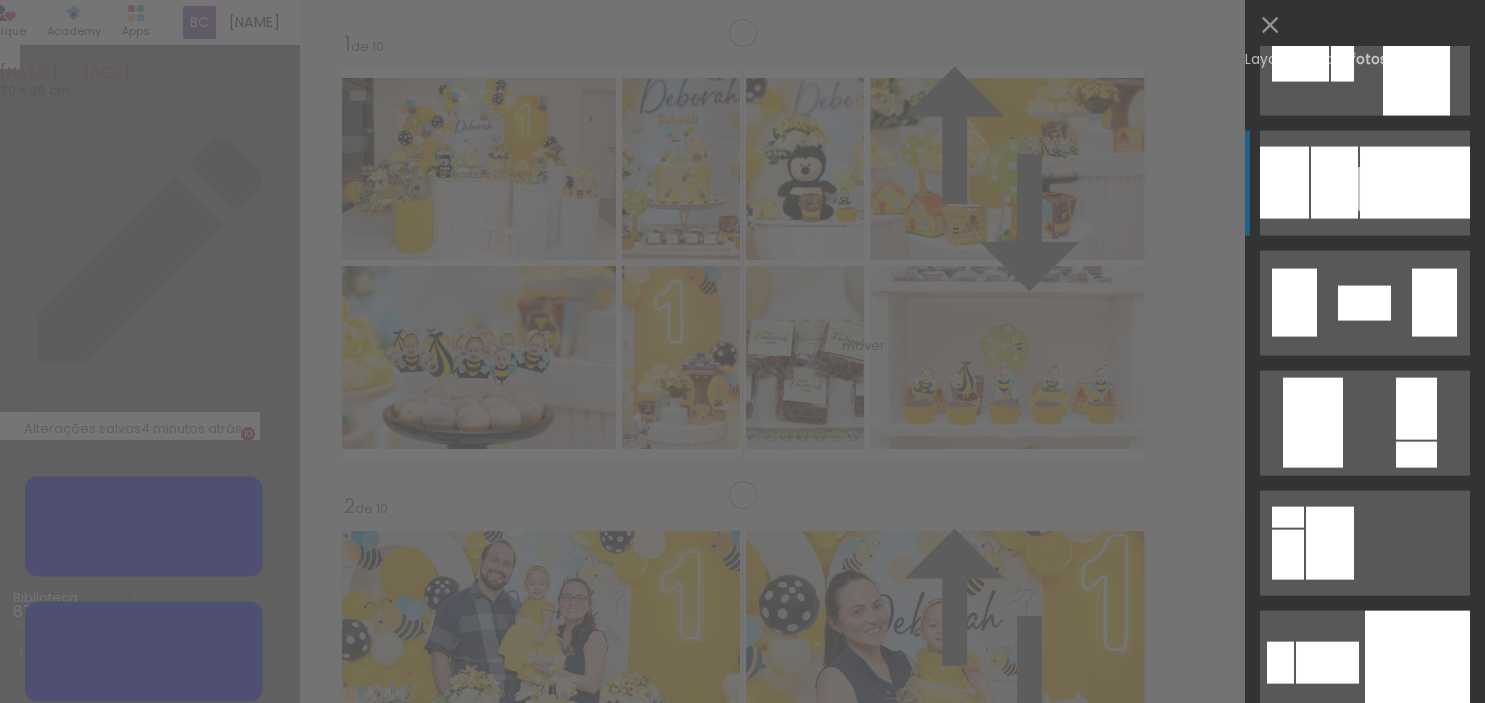 click at bounding box center [1415, 183] 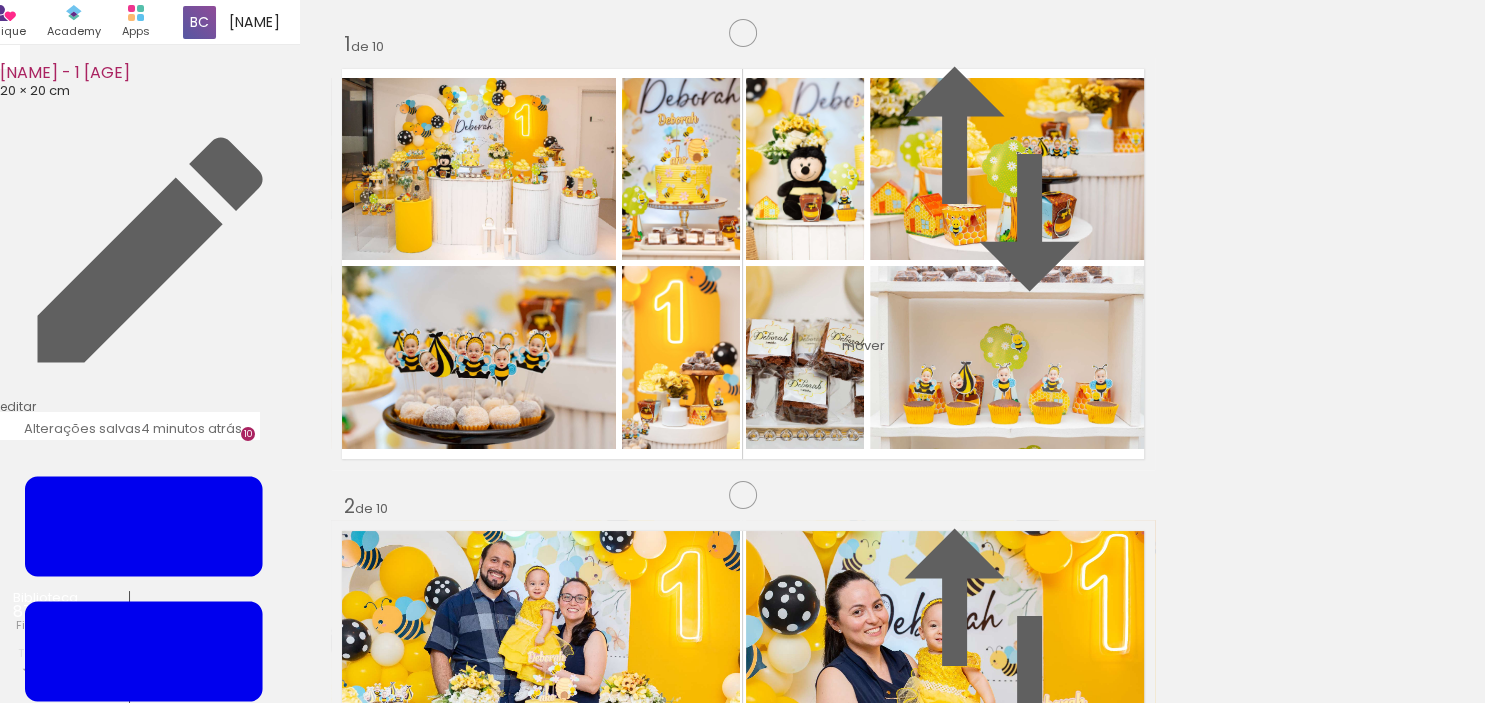 click 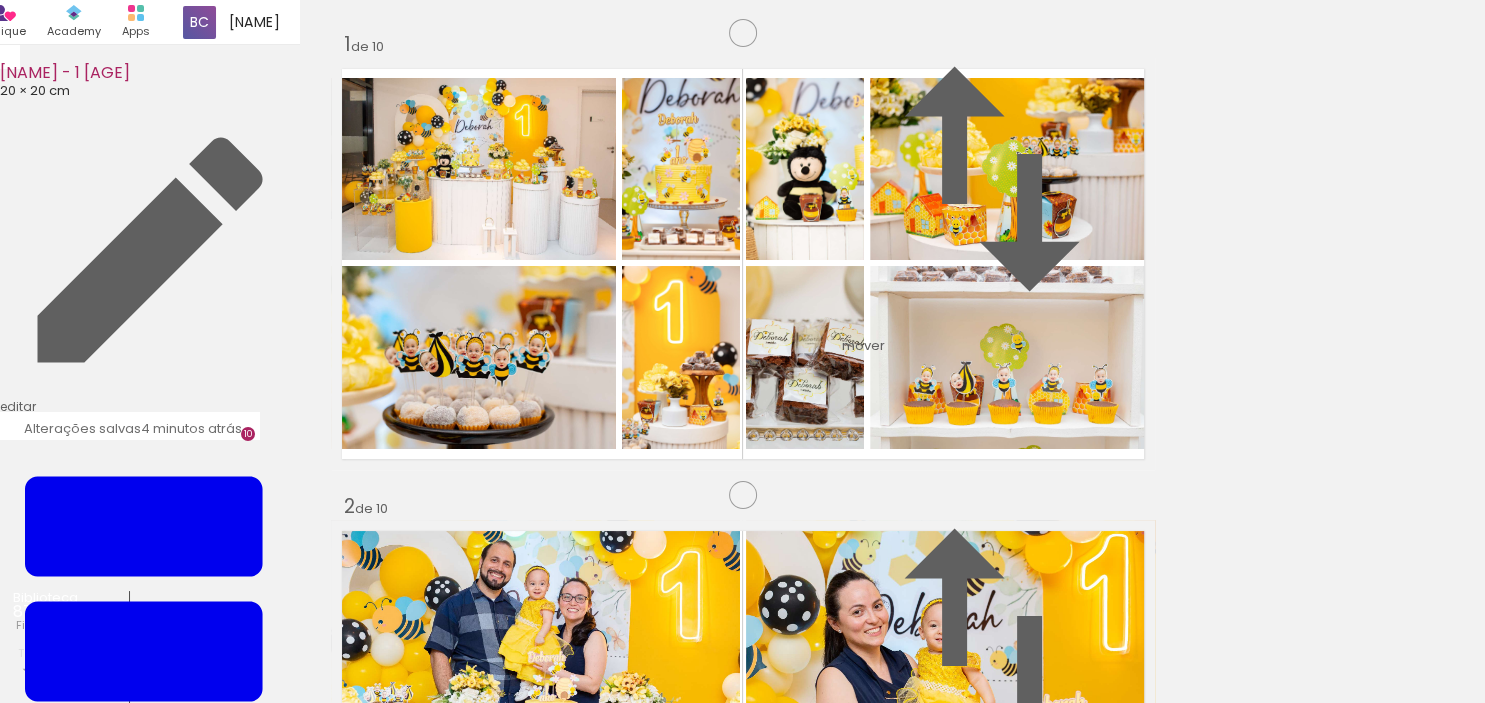 drag, startPoint x: 581, startPoint y: 218, endPoint x: 605, endPoint y: 221, distance: 24.186773 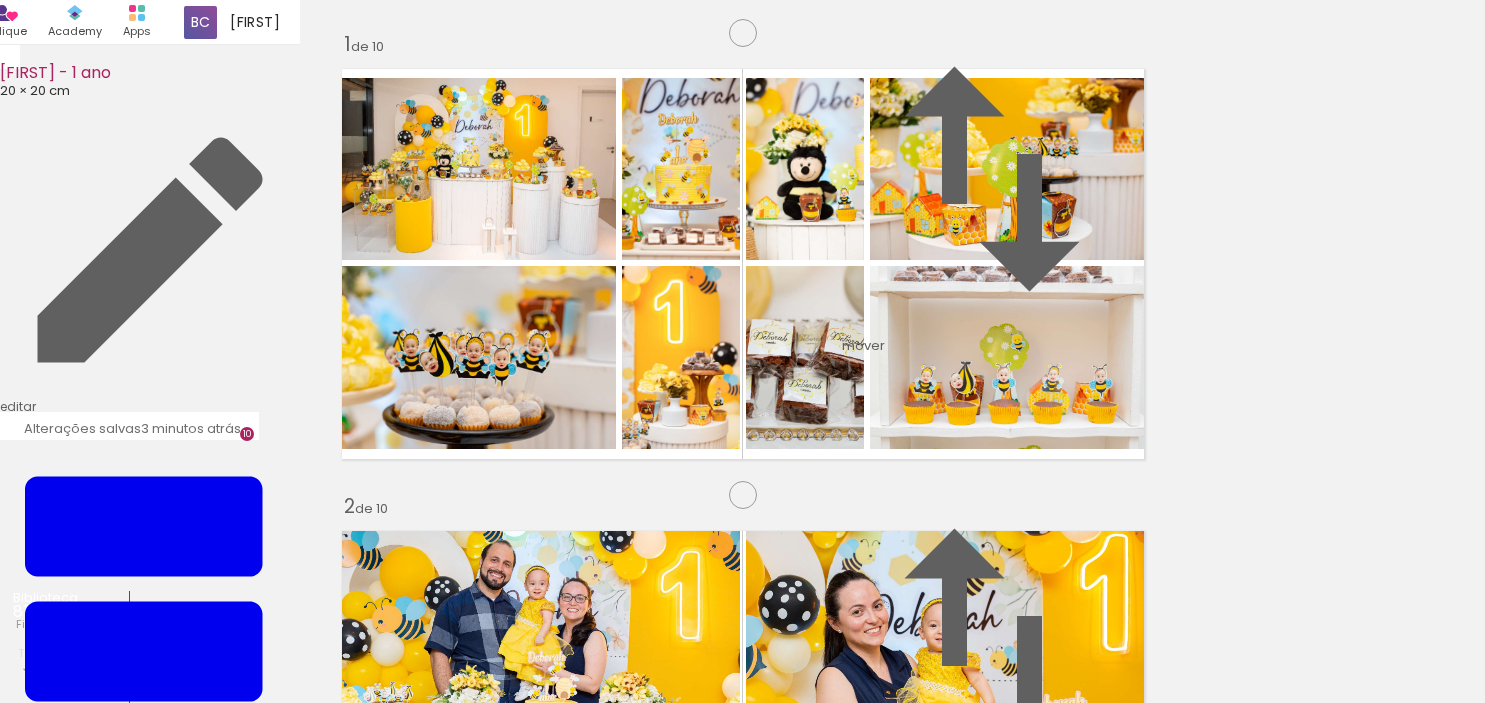 scroll, scrollTop: 0, scrollLeft: 0, axis: both 